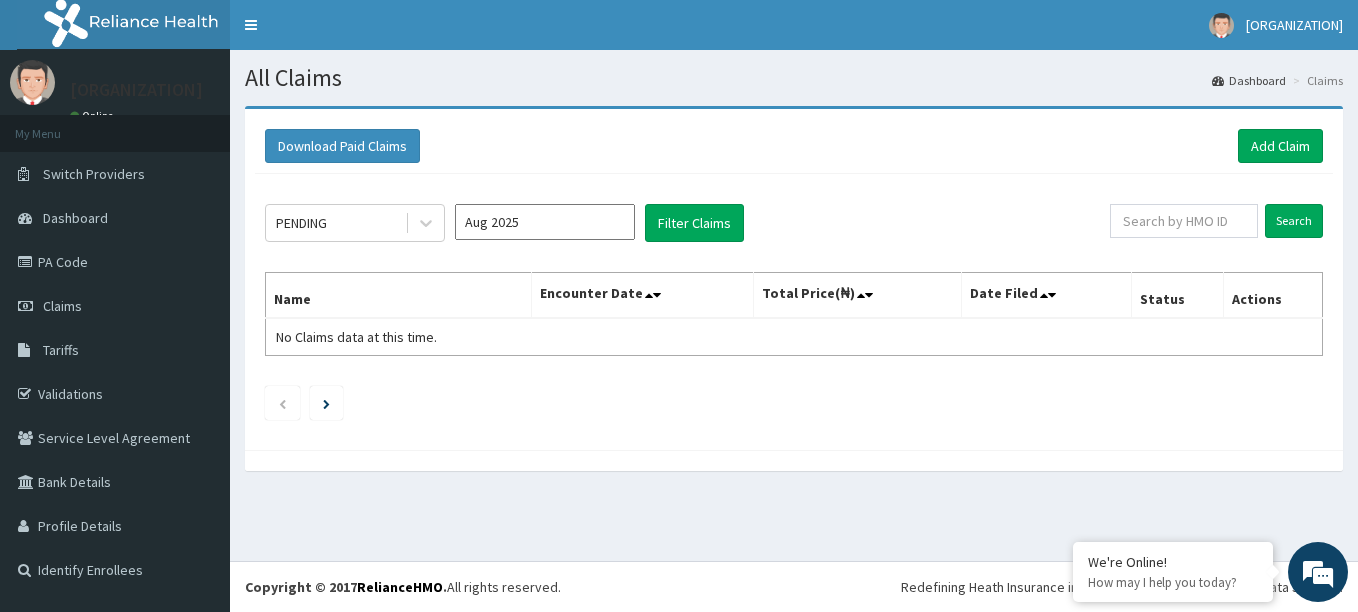 scroll, scrollTop: 0, scrollLeft: 0, axis: both 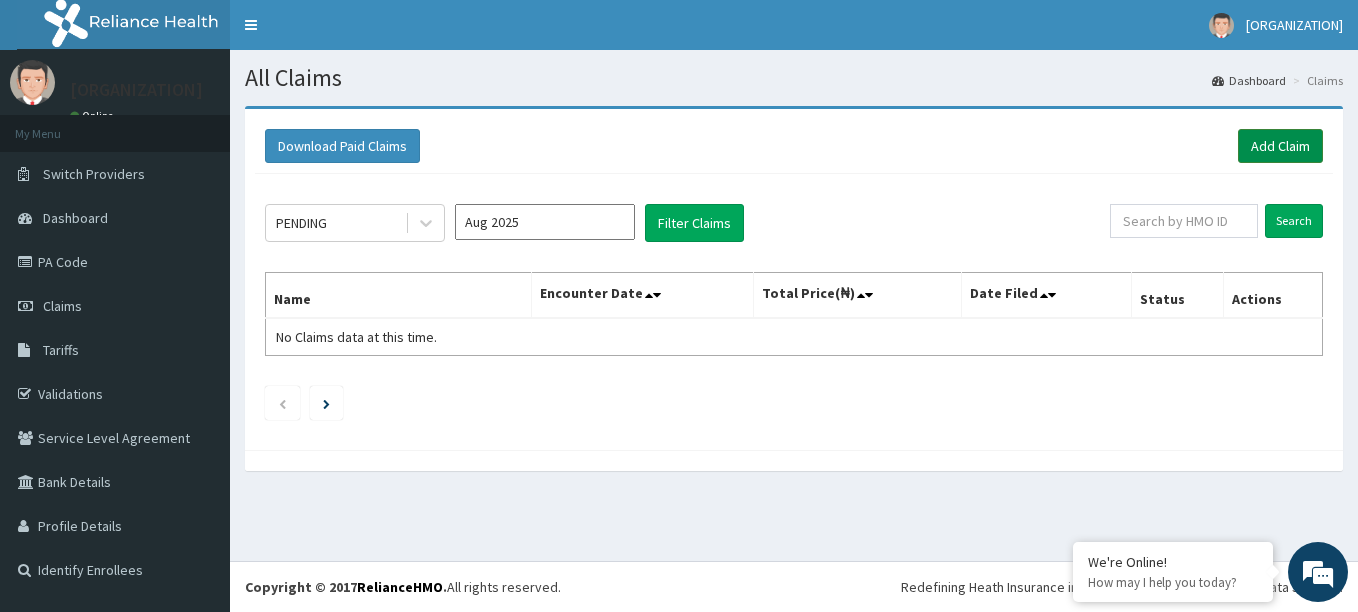 click on "Add Claim" at bounding box center (1280, 146) 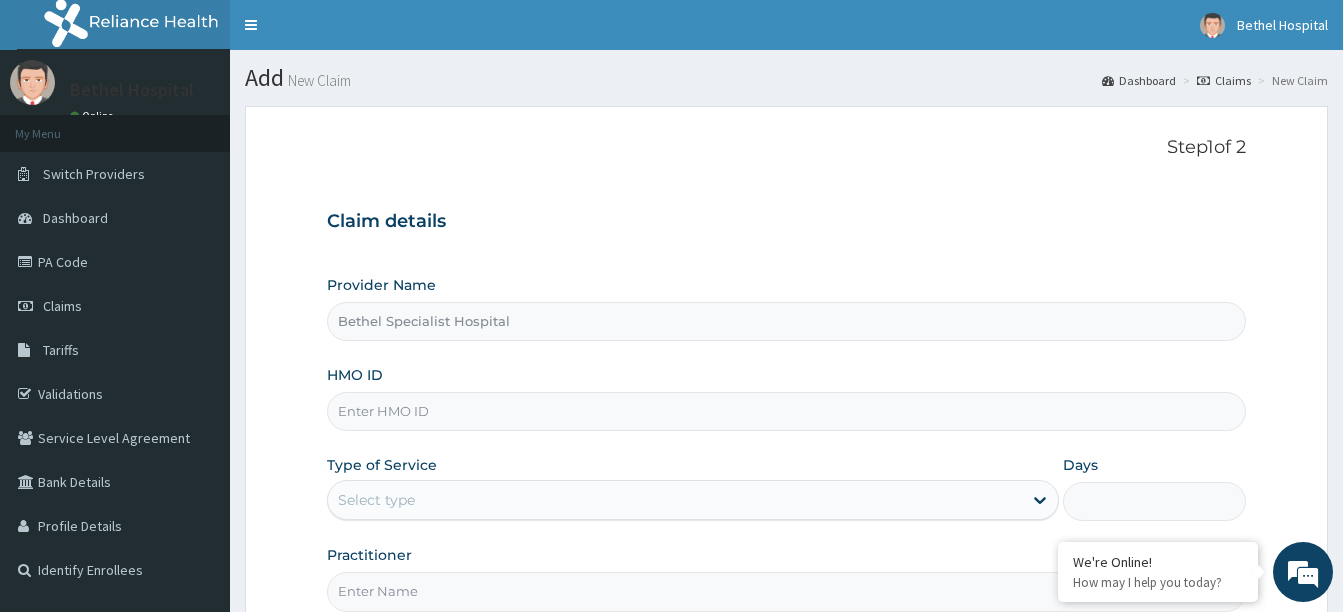 scroll, scrollTop: 0, scrollLeft: 0, axis: both 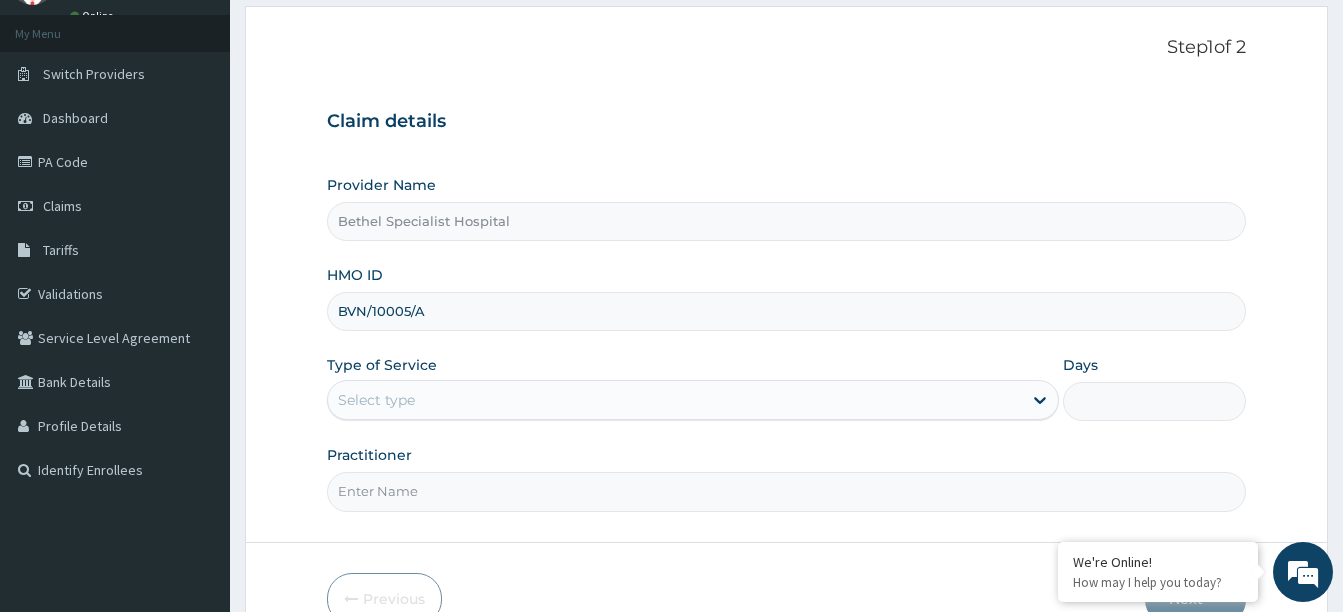 type on "BVN/10005/A" 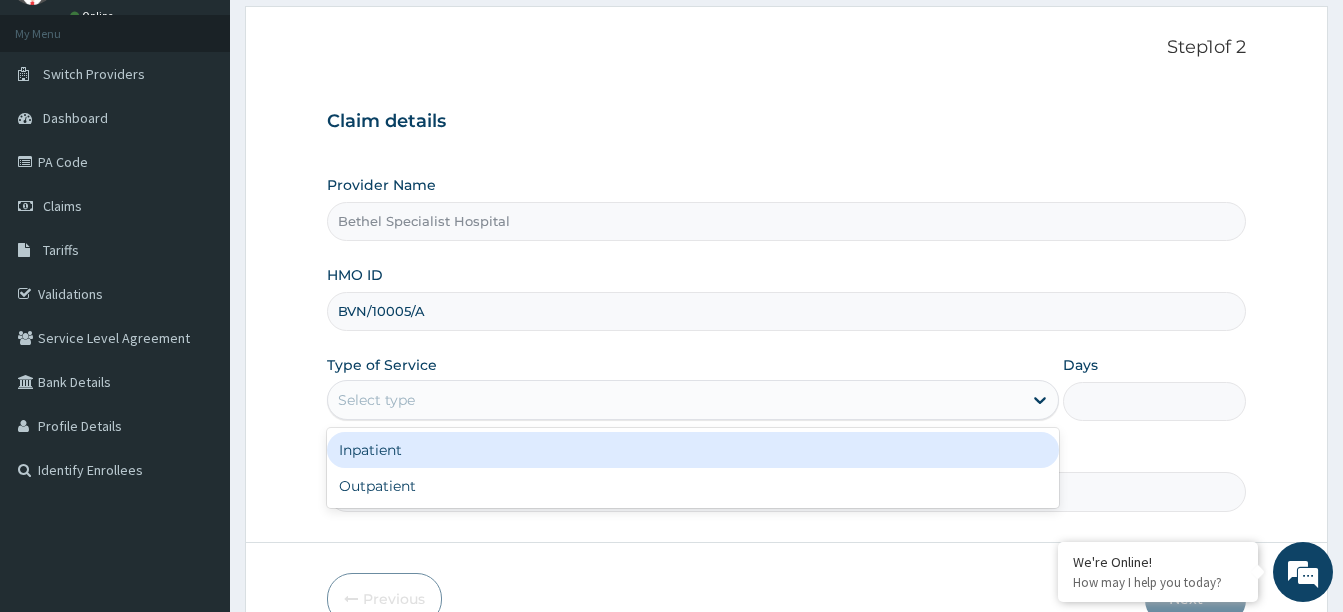 click on "Select type" at bounding box center (675, 400) 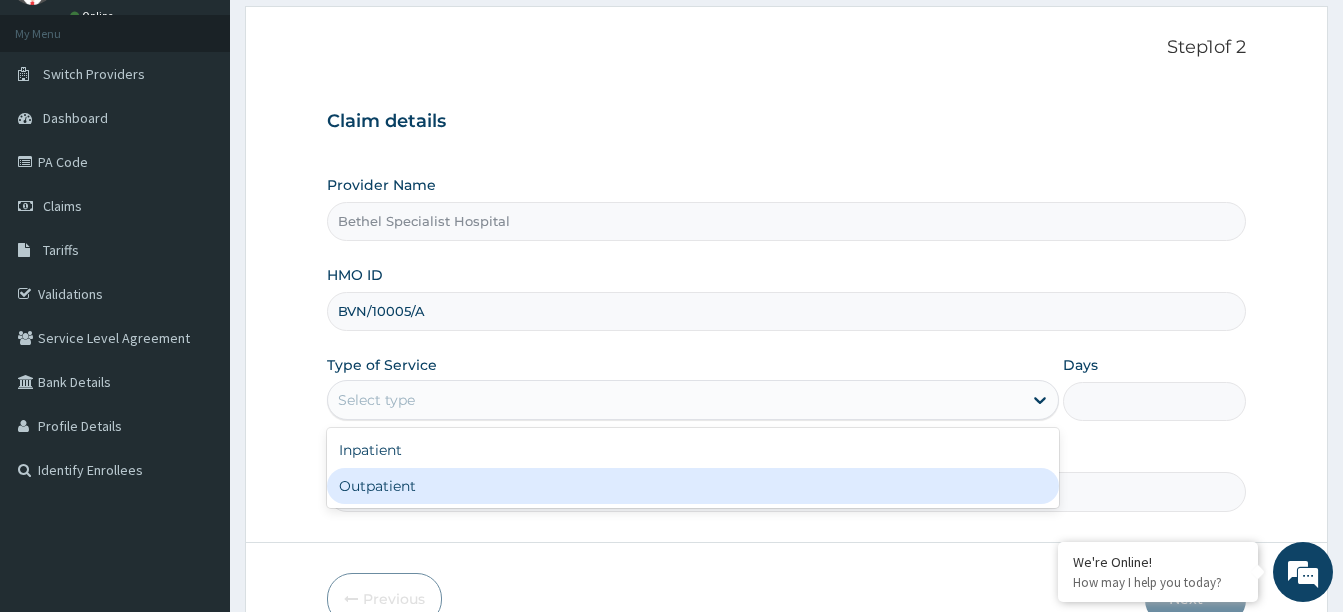 click on "Outpatient" at bounding box center [693, 486] 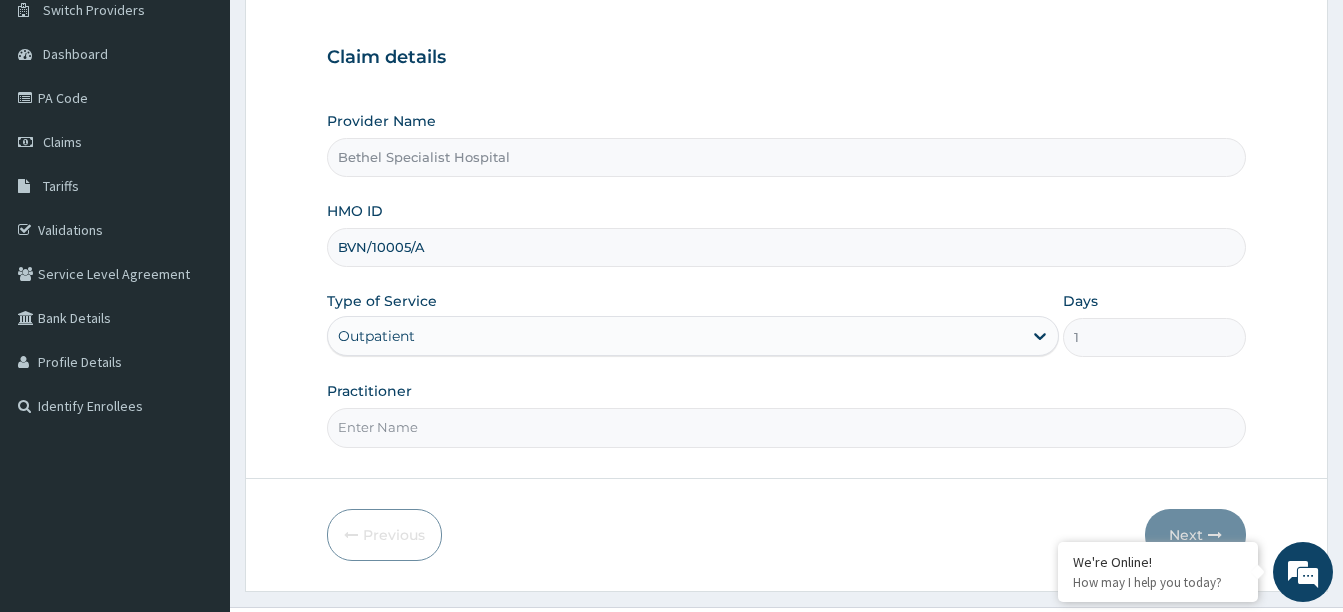 scroll, scrollTop: 210, scrollLeft: 0, axis: vertical 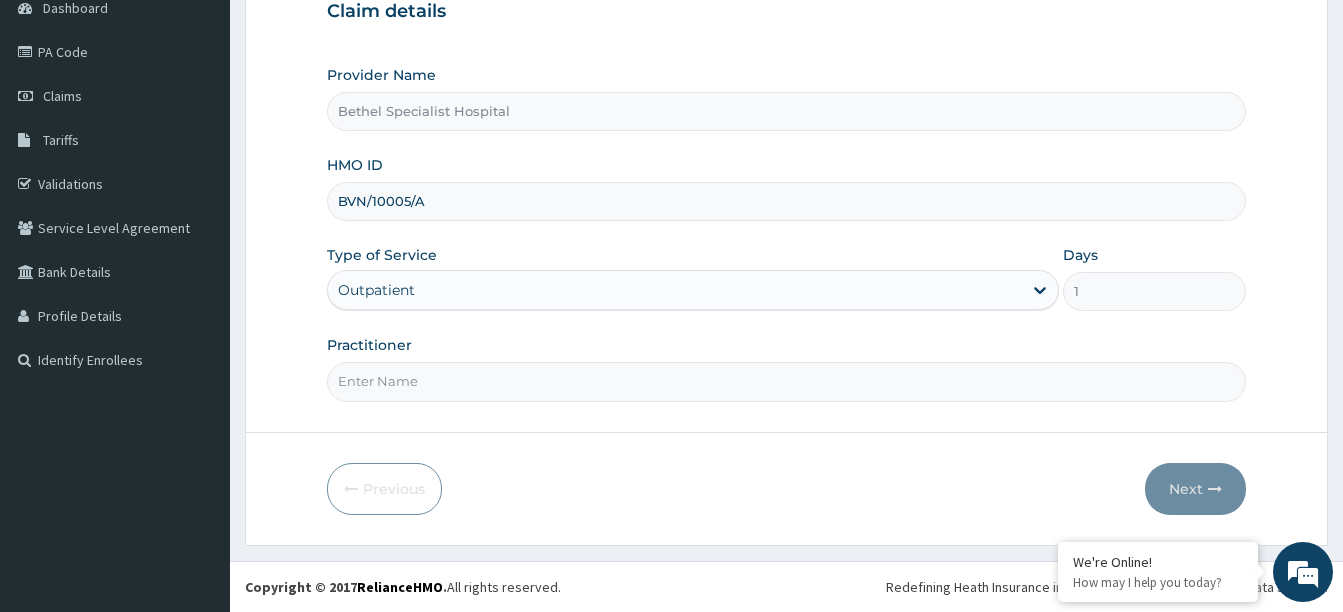 click on "Practitioner" at bounding box center (786, 381) 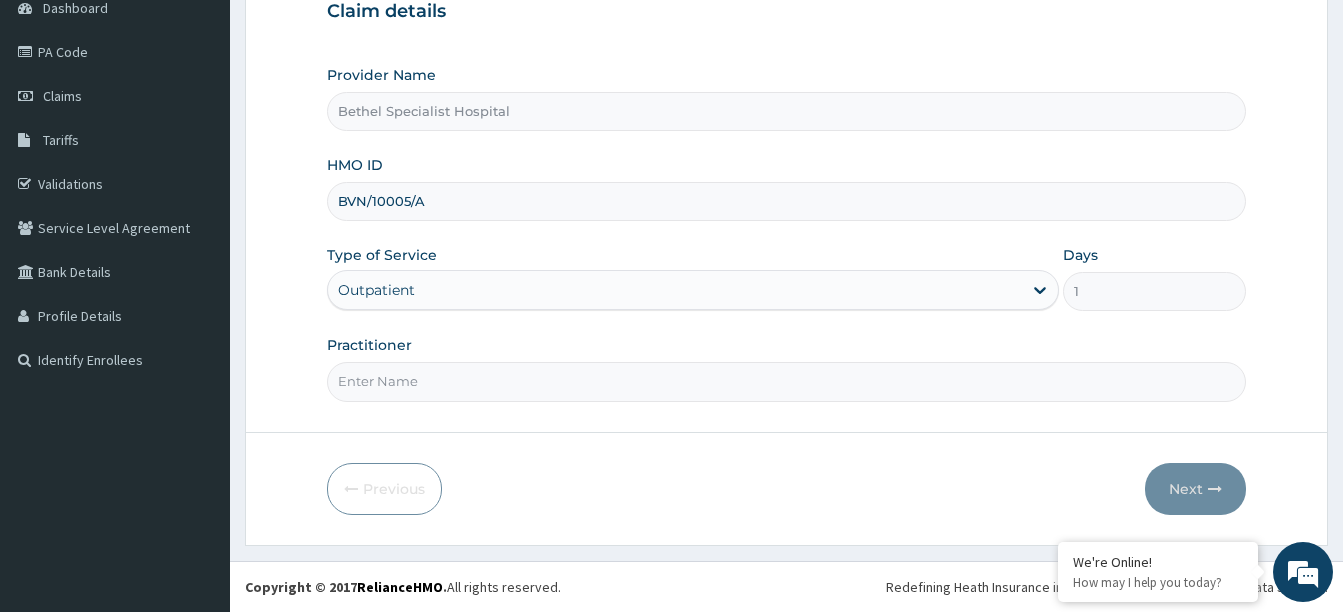 type on "g" 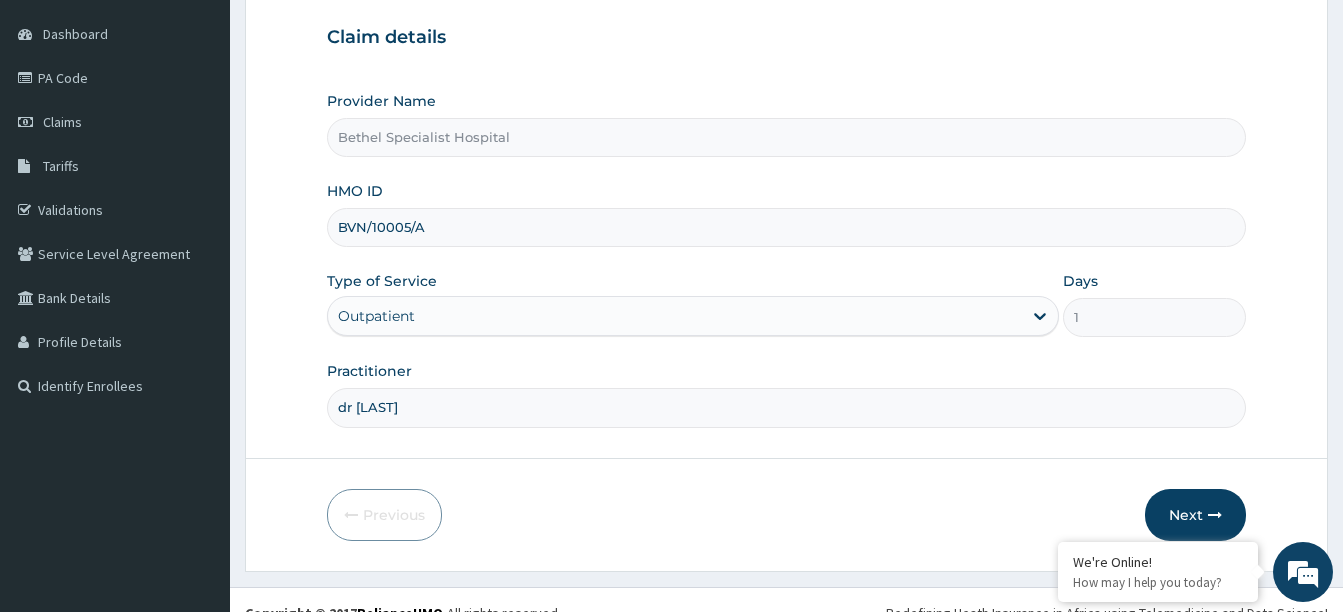 scroll, scrollTop: 210, scrollLeft: 0, axis: vertical 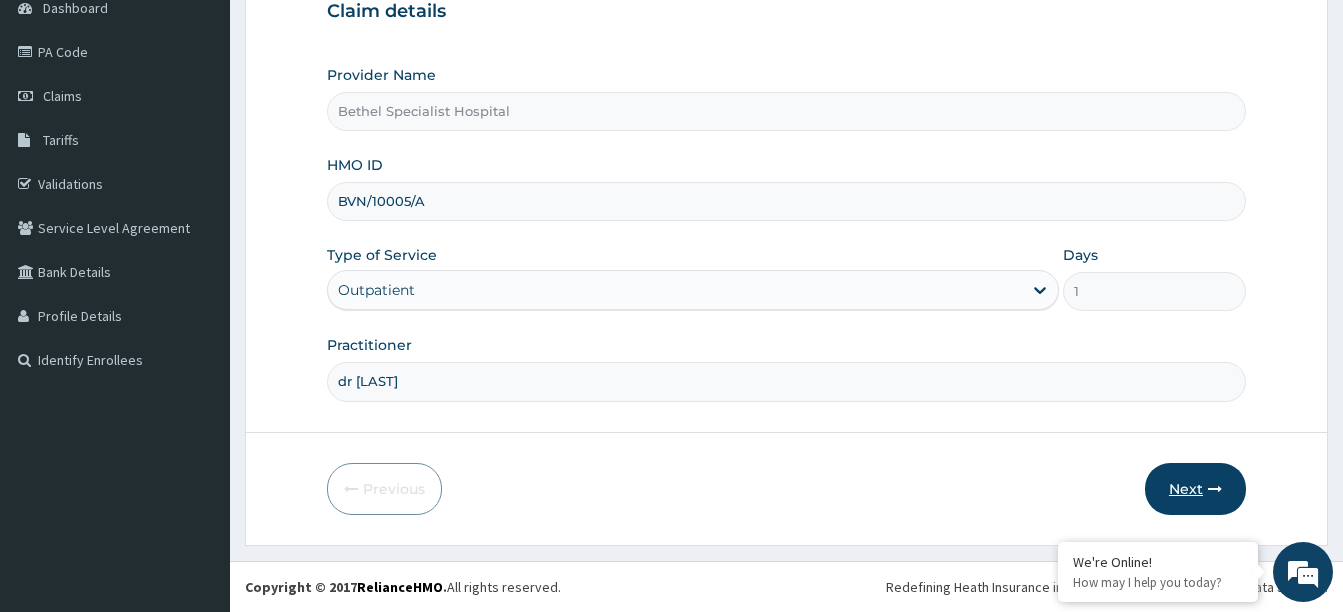 type on "dr [LAST]" 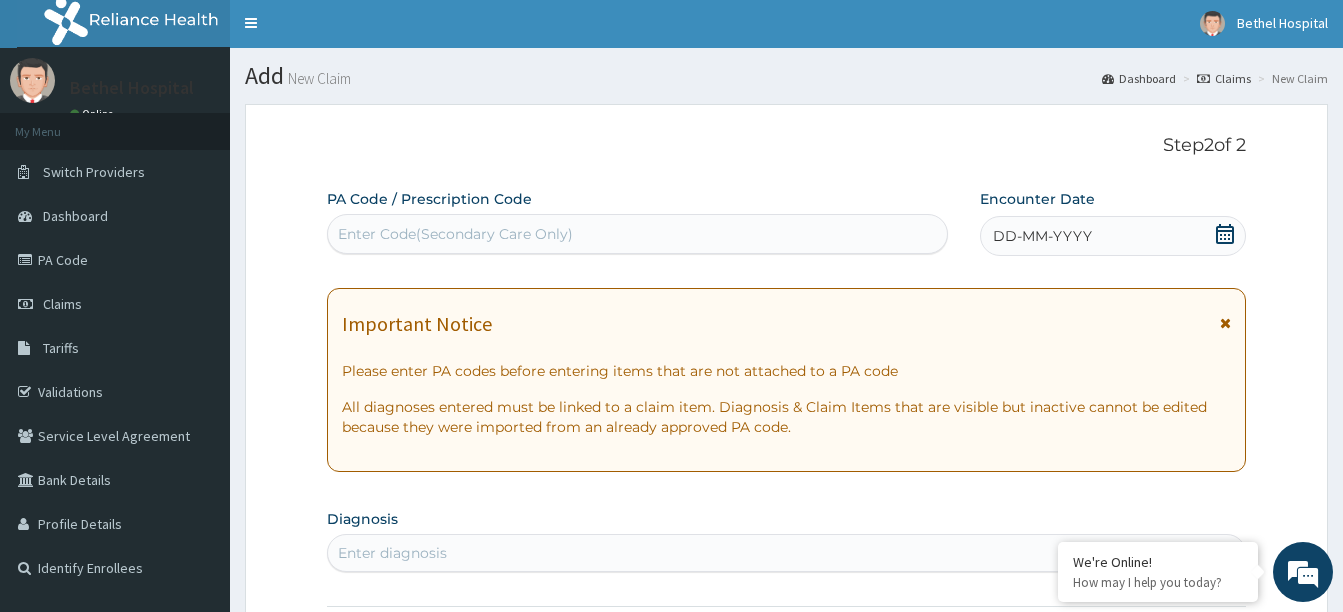 scroll, scrollTop: 0, scrollLeft: 0, axis: both 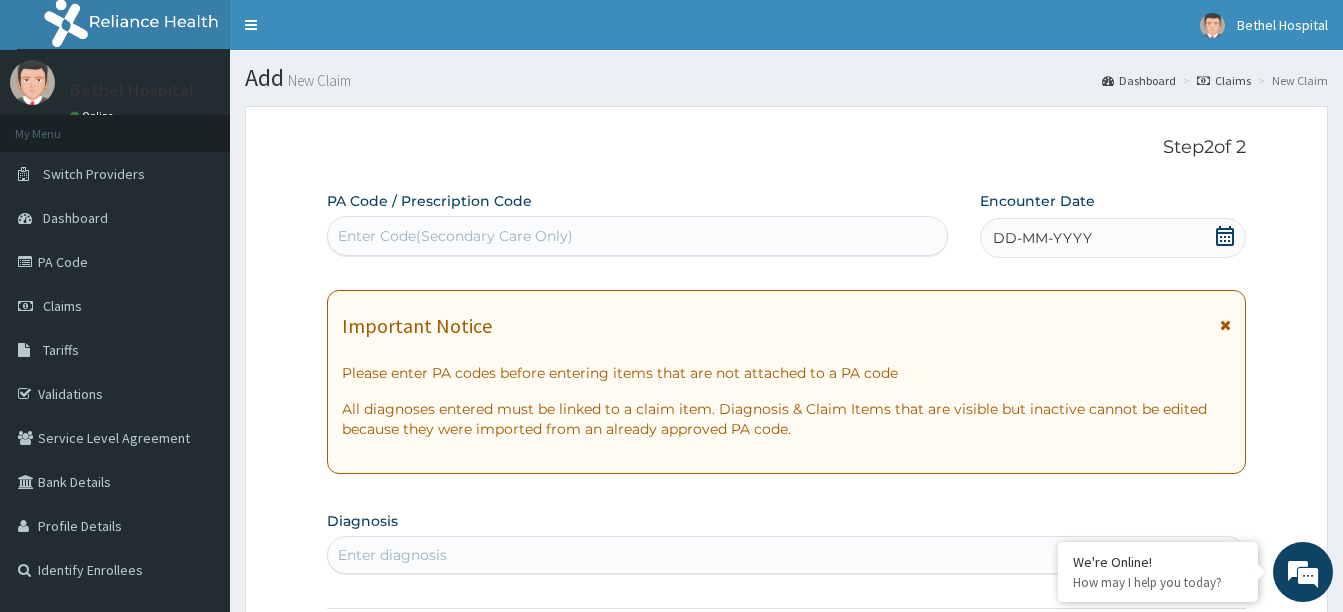 click 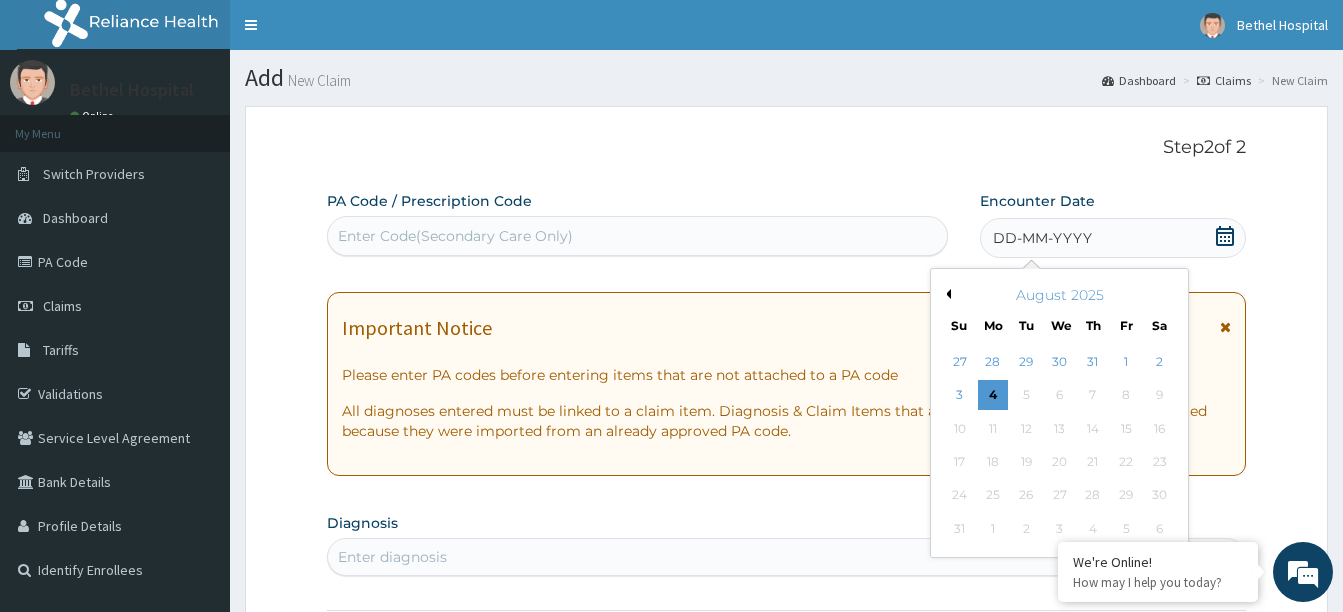 click on "Previous Month" at bounding box center (946, 294) 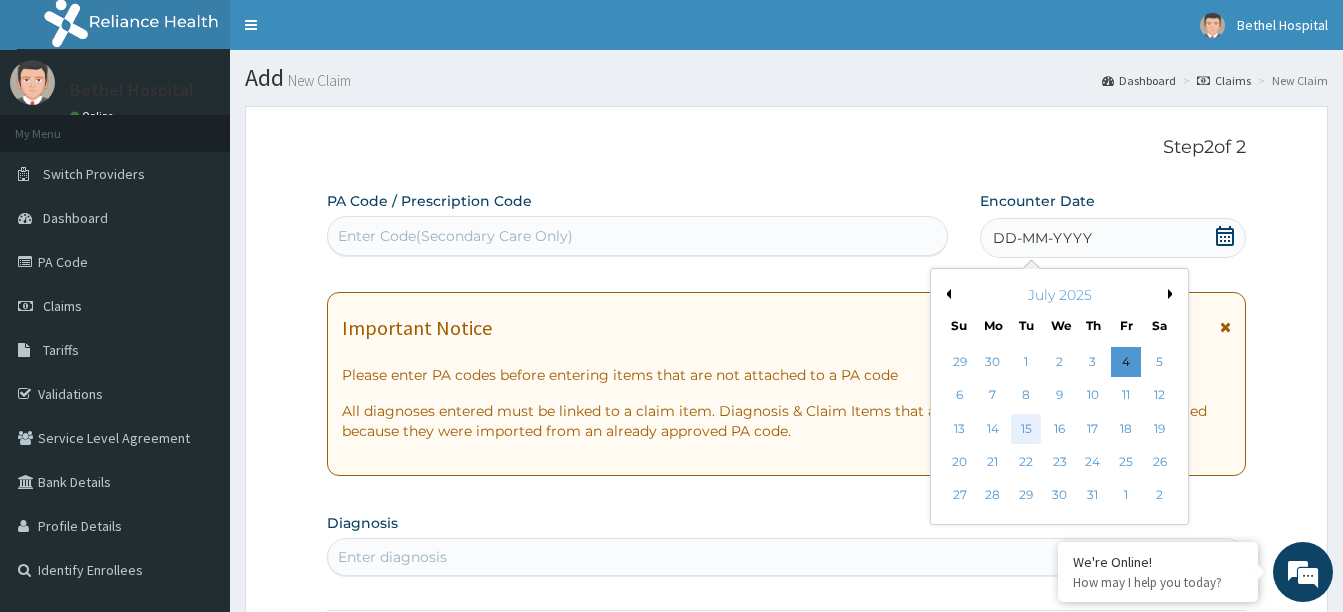click on "15" at bounding box center (1026, 429) 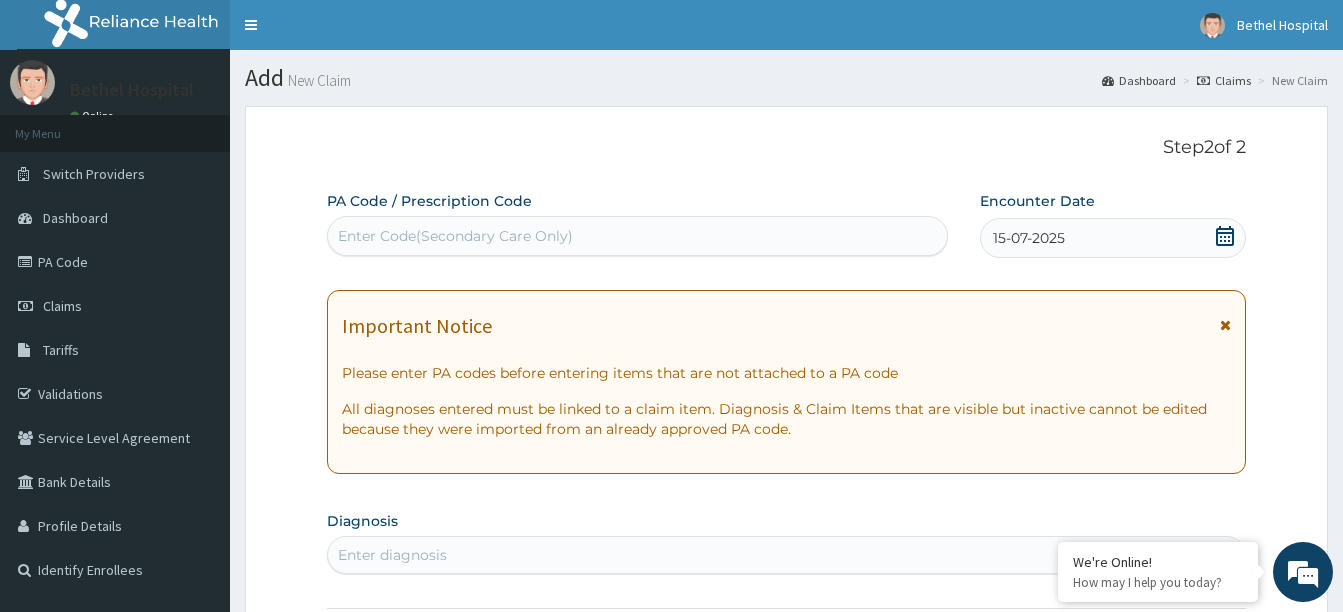 scroll, scrollTop: 100, scrollLeft: 0, axis: vertical 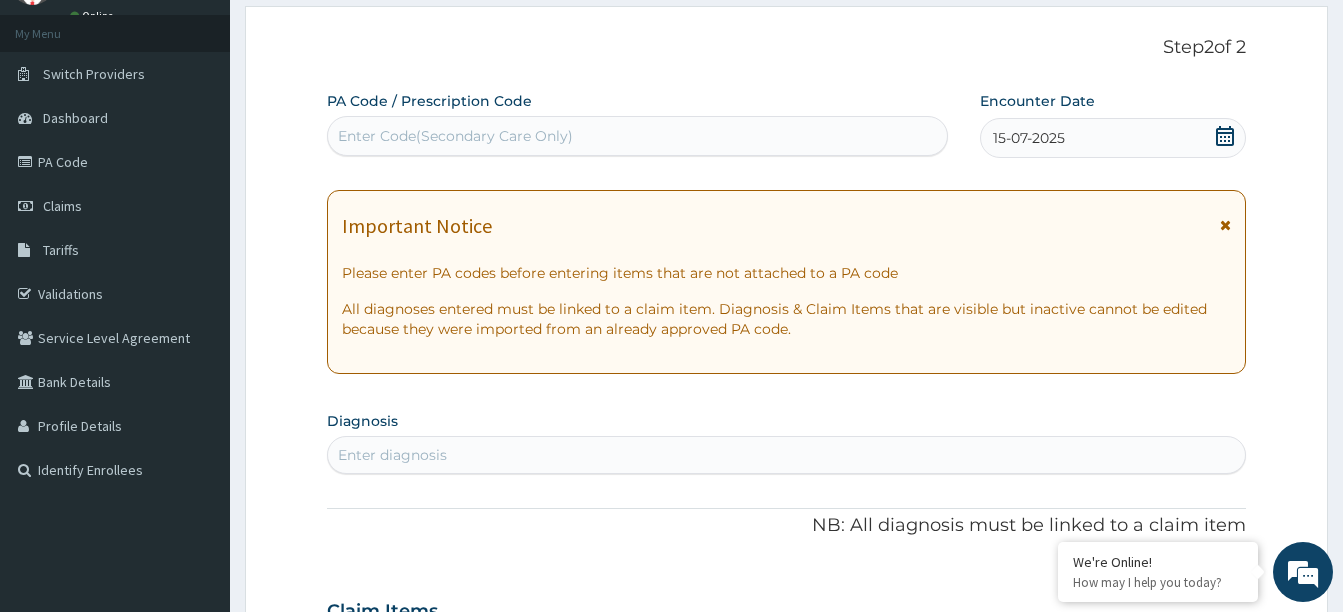 click on "Enter diagnosis" at bounding box center [786, 455] 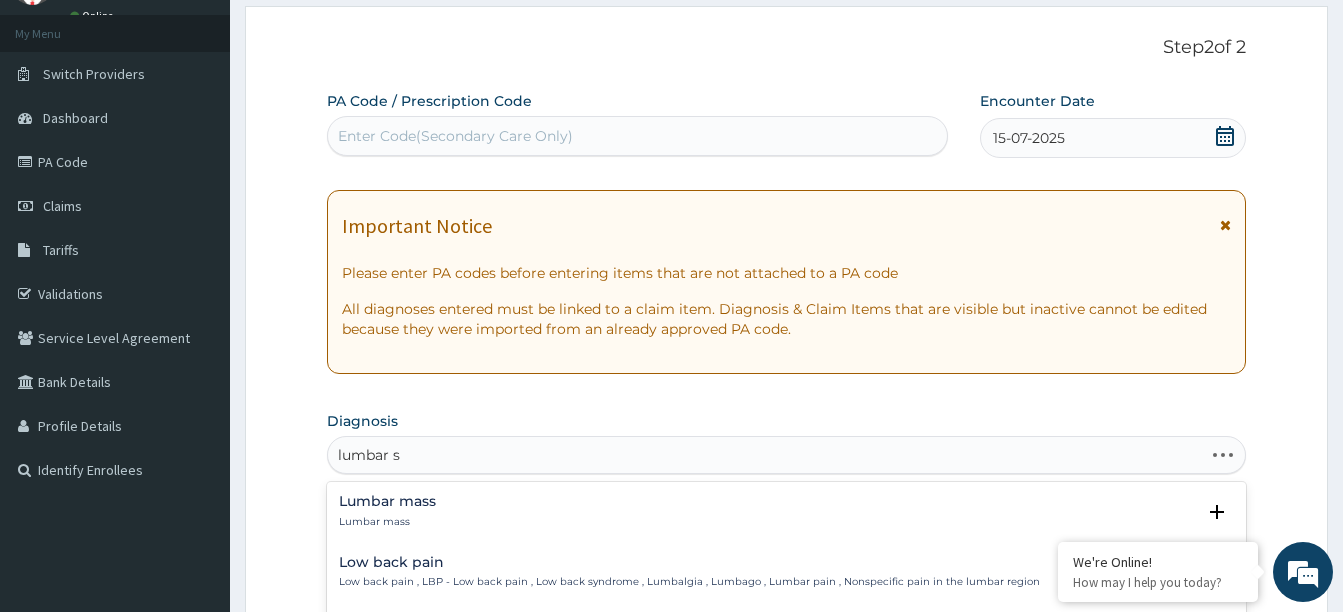 type on "lumbar sp" 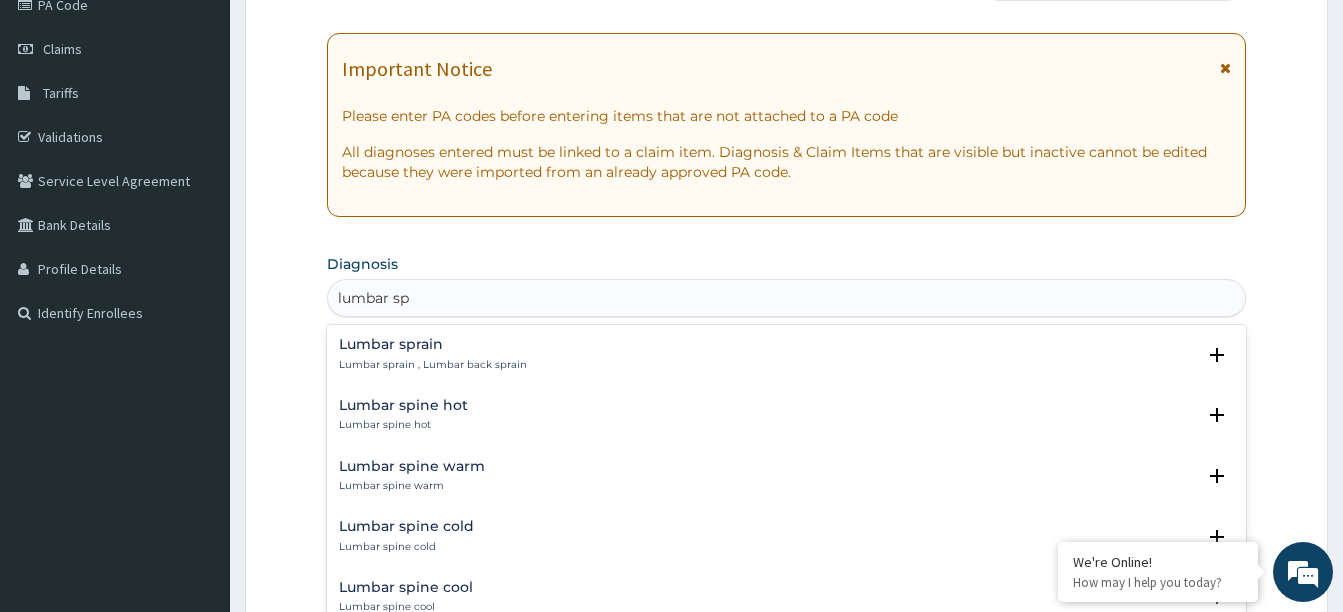 scroll, scrollTop: 300, scrollLeft: 0, axis: vertical 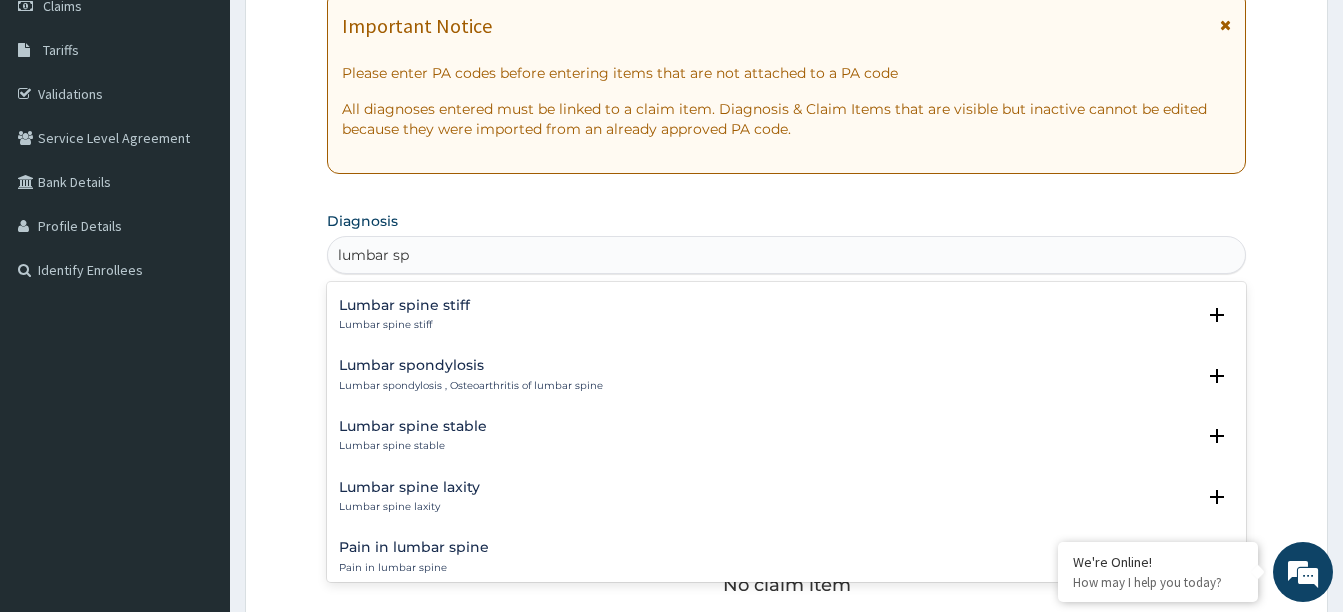 click on "Lumbar spondylosis" at bounding box center [471, 365] 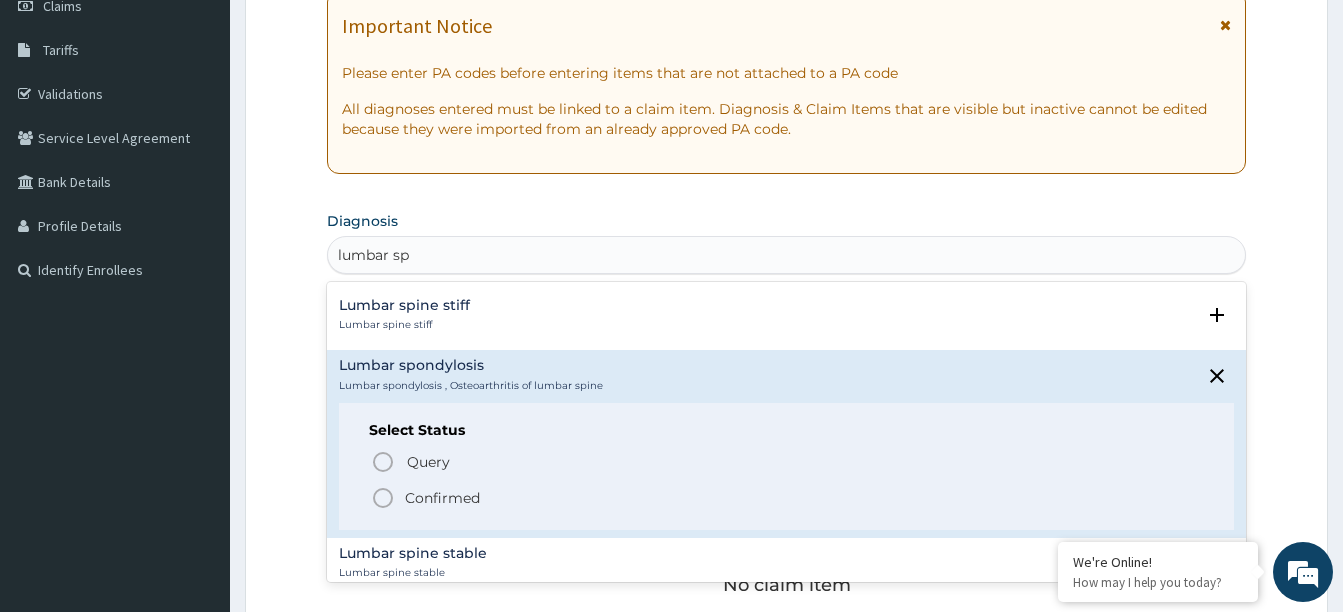 click 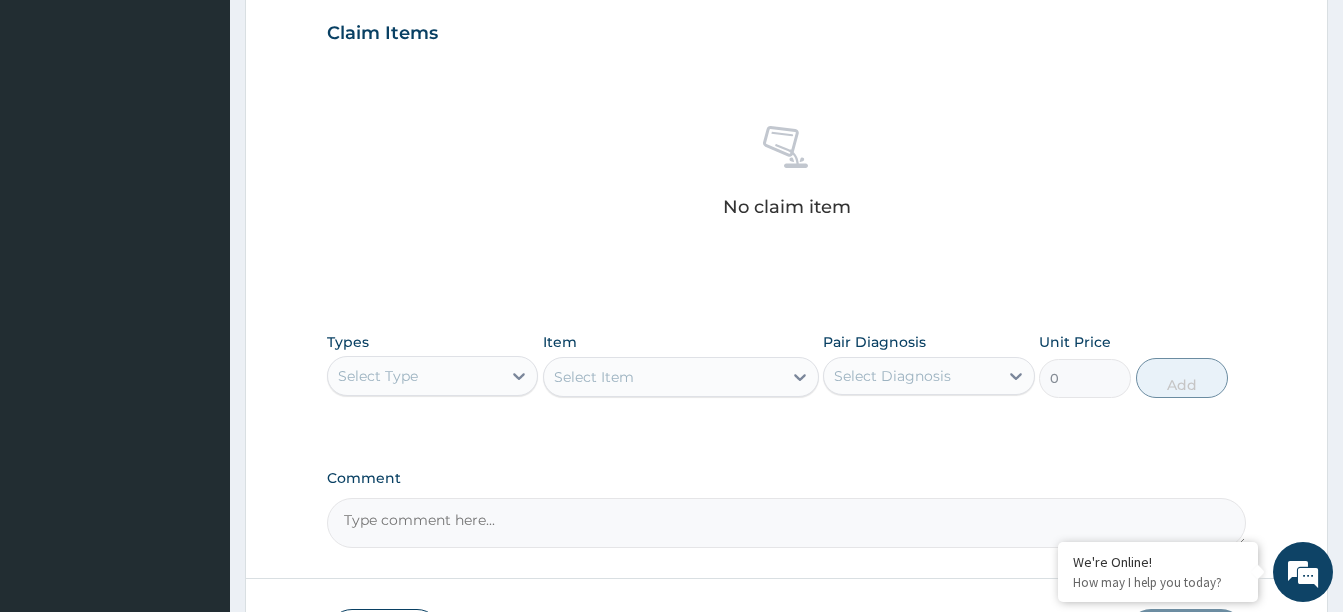 scroll, scrollTop: 700, scrollLeft: 0, axis: vertical 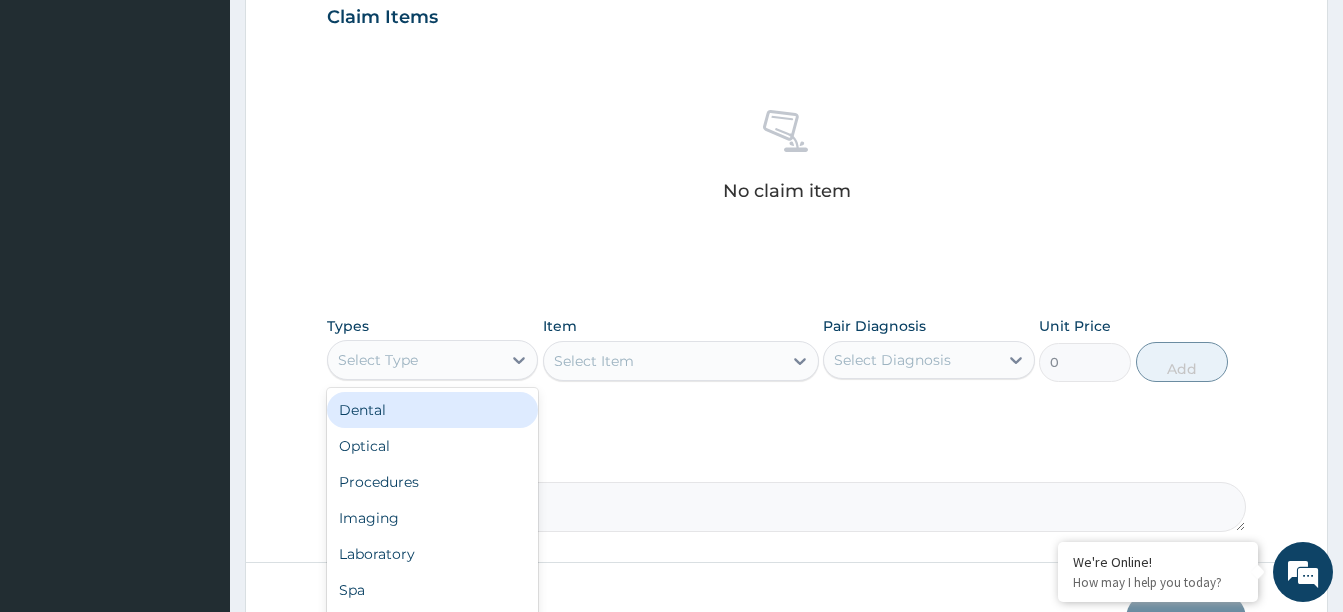 click on "Select Type" at bounding box center (414, 360) 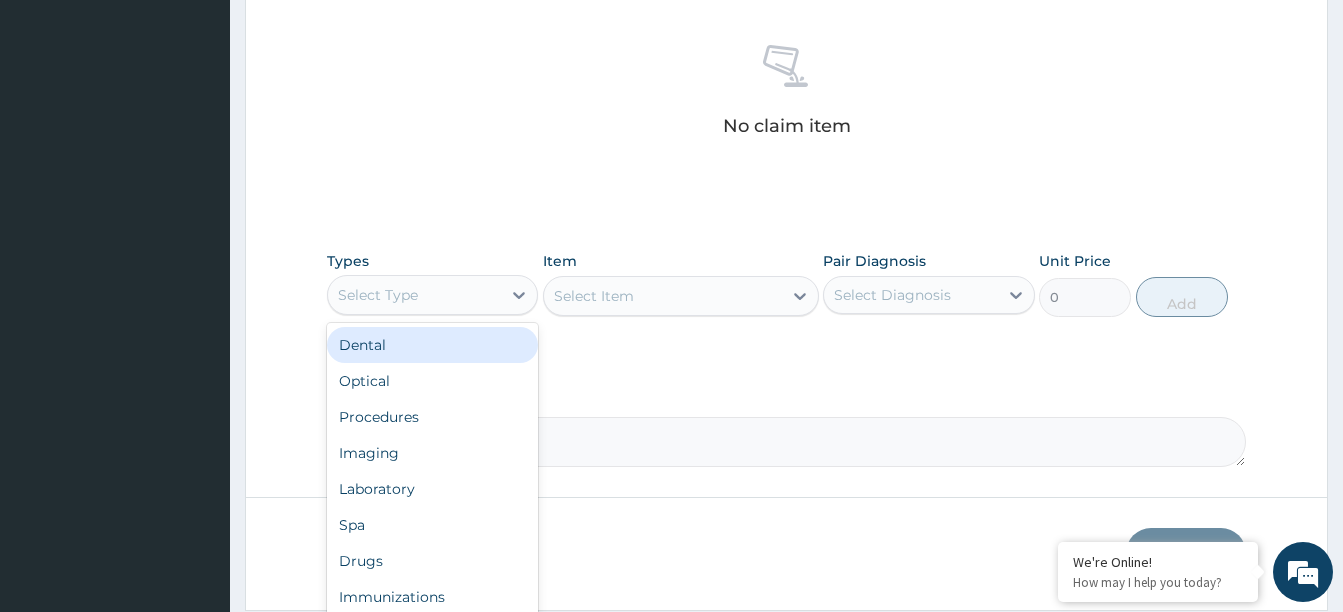 scroll, scrollTop: 830, scrollLeft: 0, axis: vertical 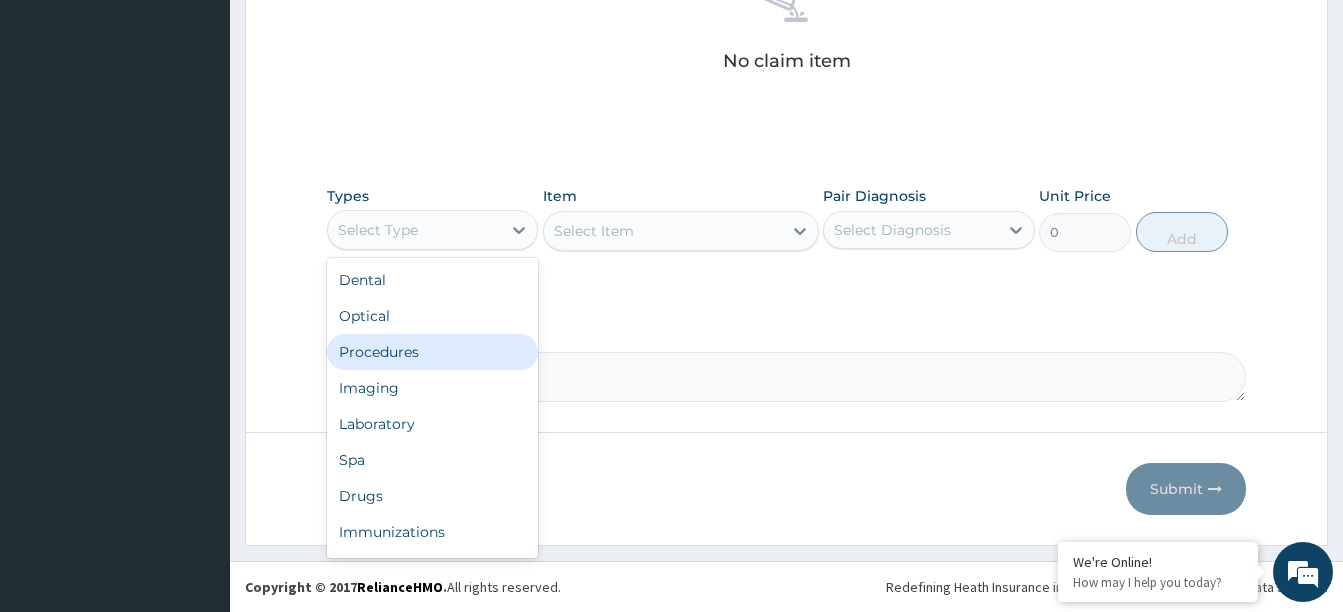 click on "Procedures" at bounding box center [432, 352] 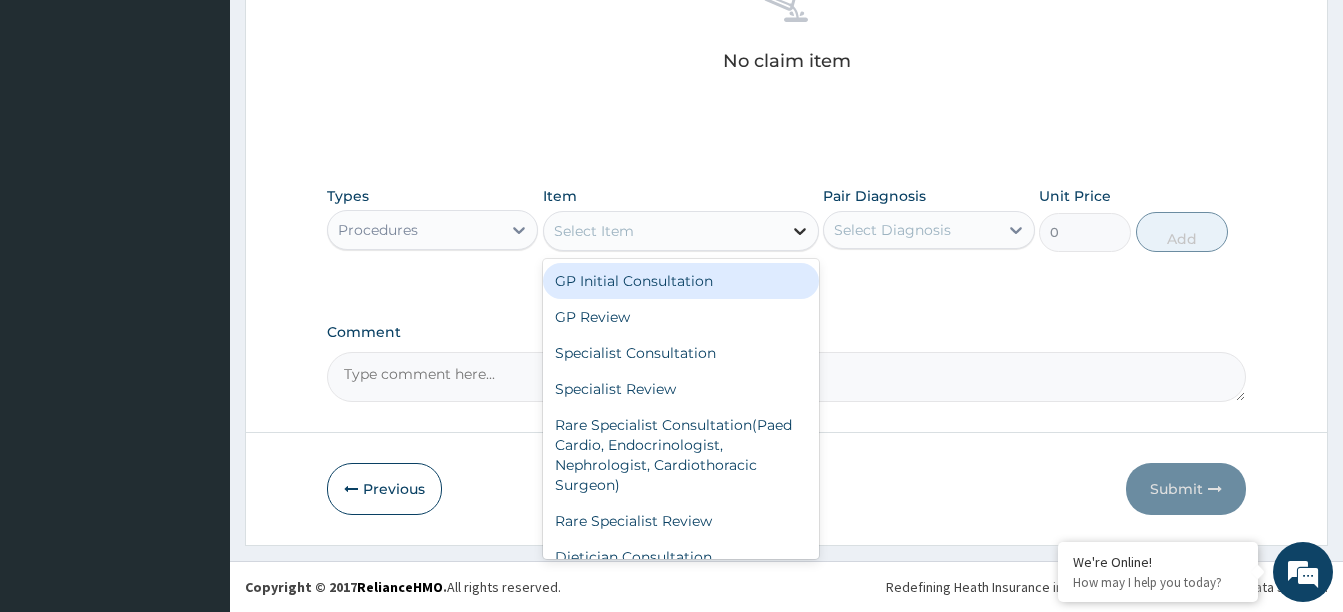 click 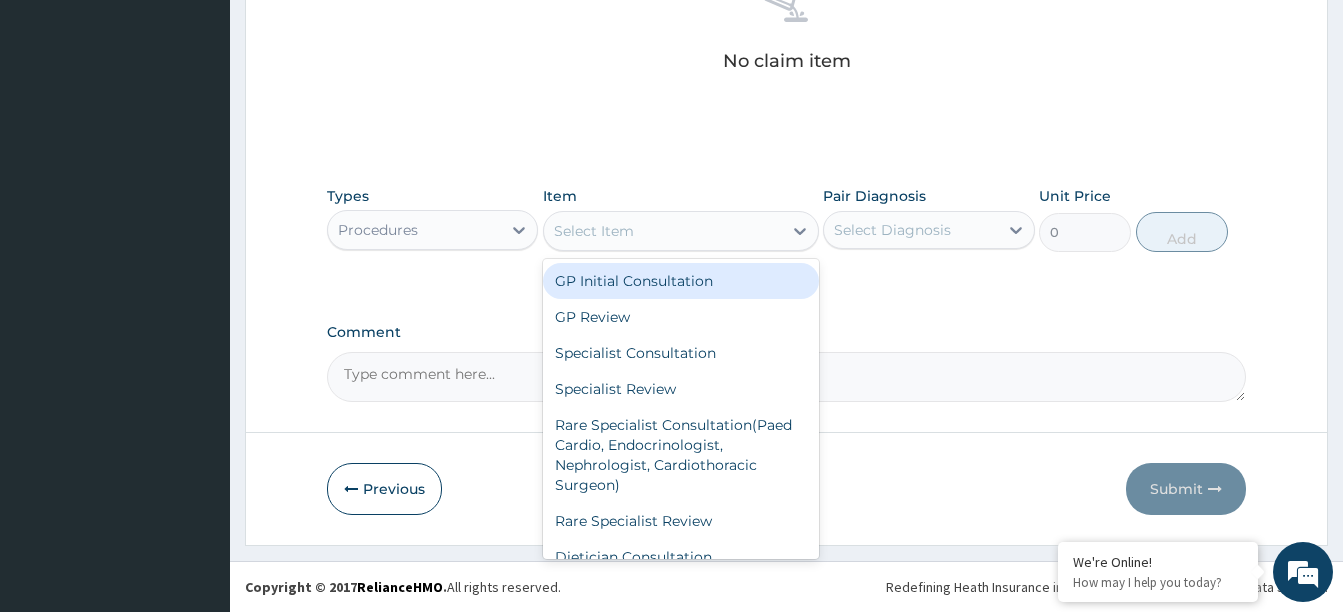 click on "GP Initial Consultation" at bounding box center [681, 281] 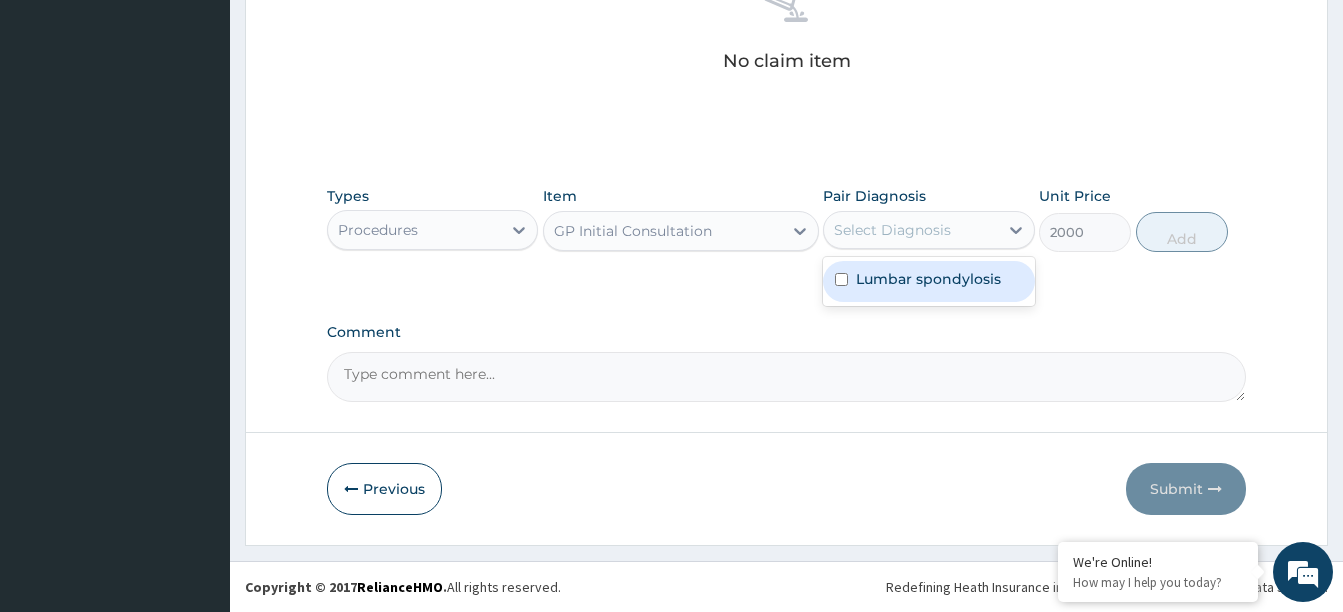click on "Select Diagnosis" at bounding box center (910, 230) 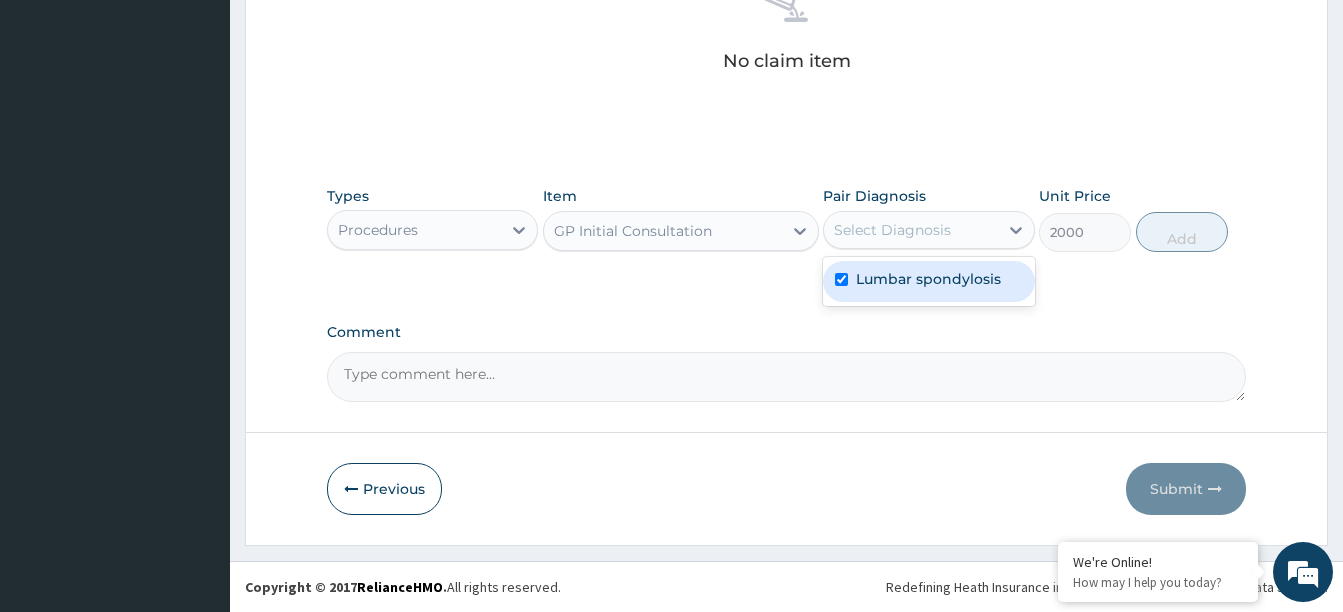 checkbox on "true" 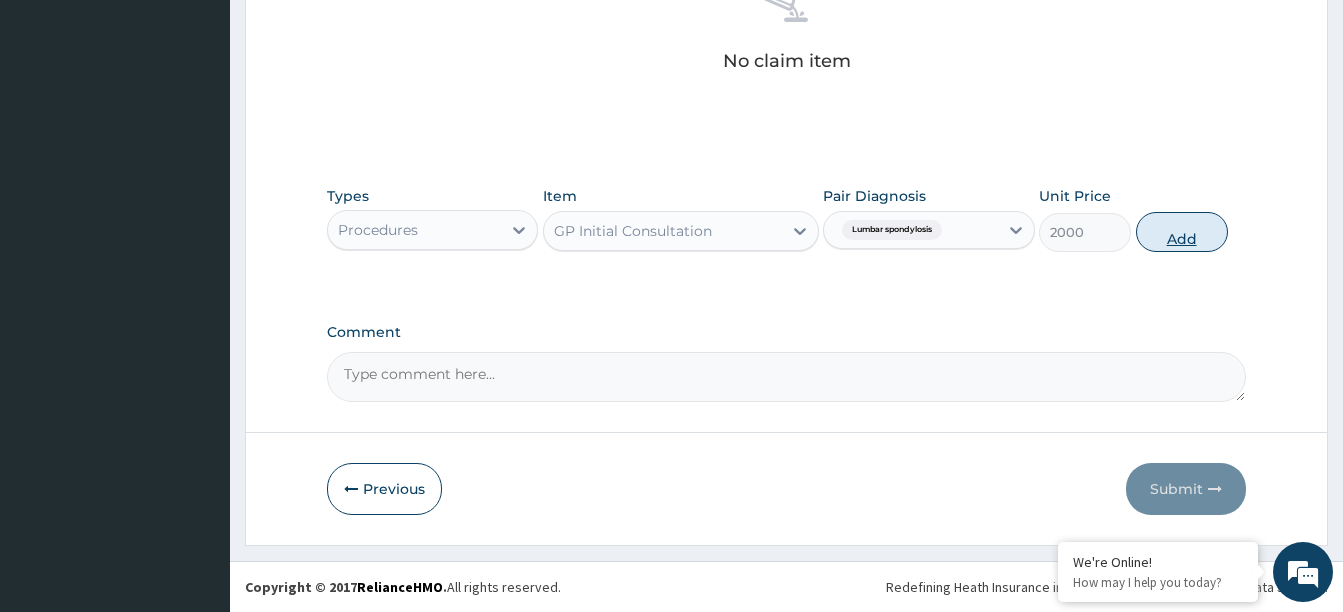 click on "Add" at bounding box center (1182, 232) 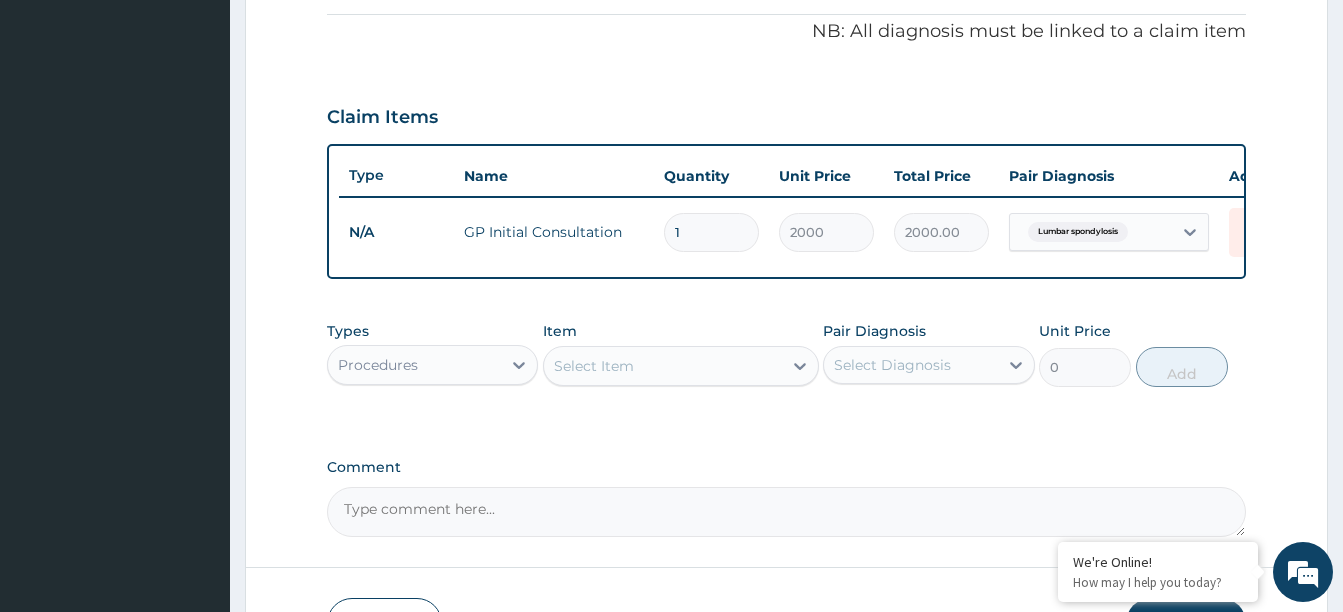 scroll, scrollTop: 750, scrollLeft: 0, axis: vertical 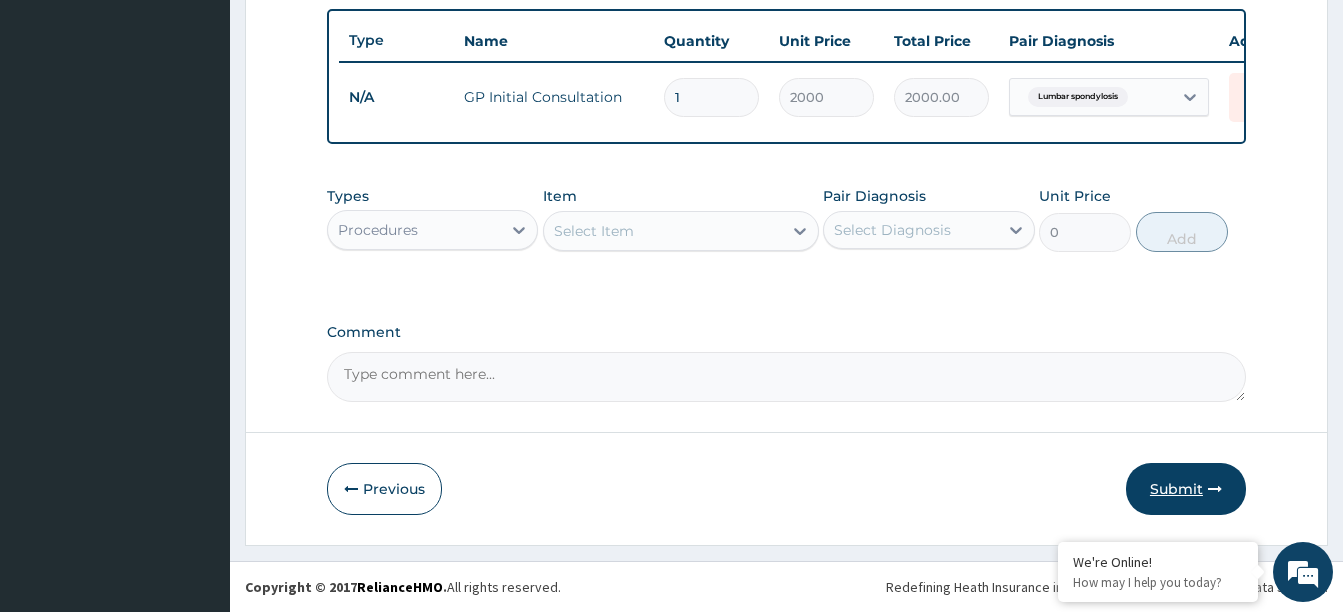 click on "Submit" at bounding box center [1186, 489] 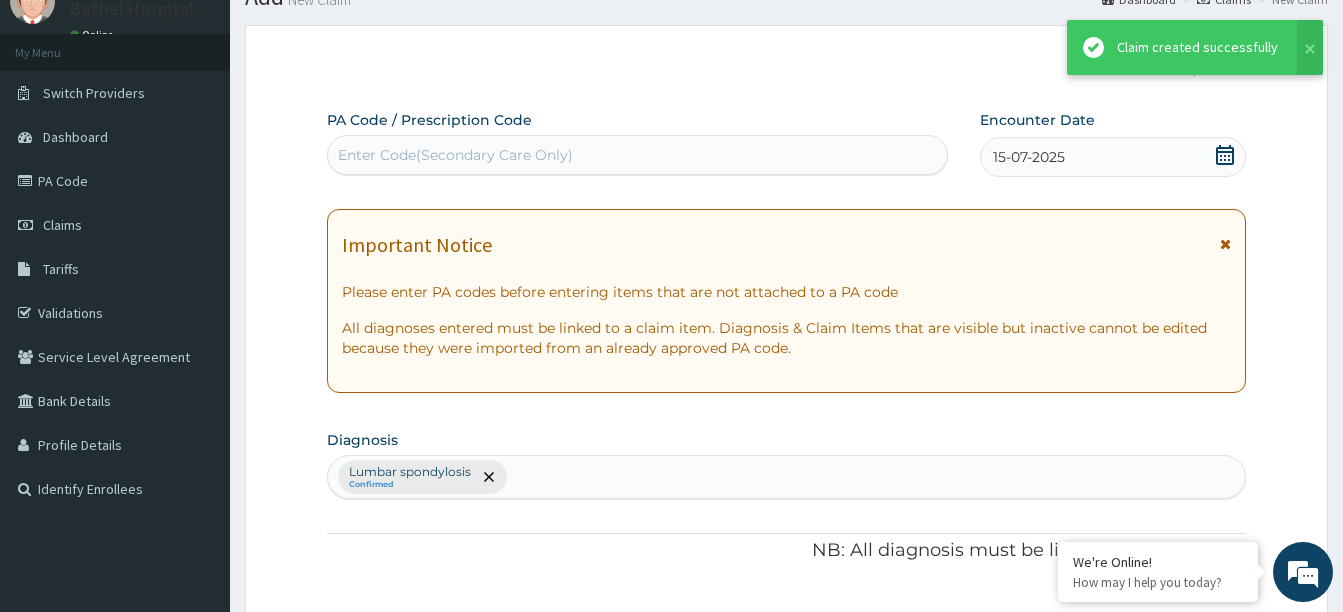 scroll, scrollTop: 750, scrollLeft: 0, axis: vertical 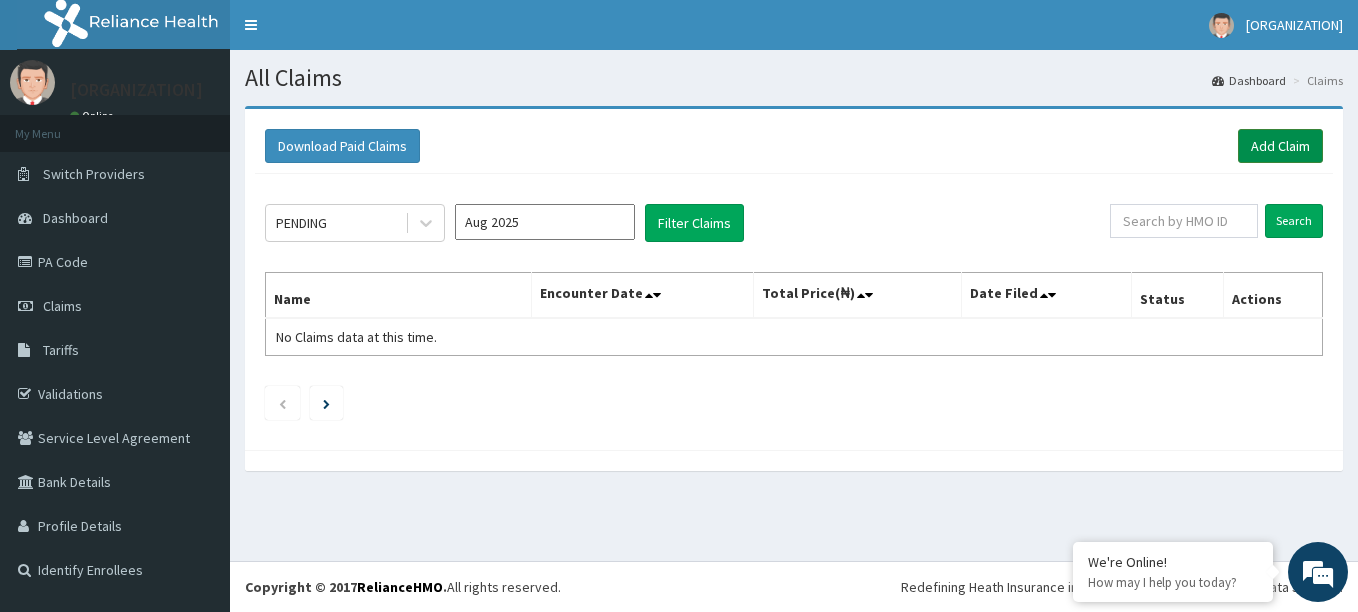 click on "Add Claim" at bounding box center [1280, 146] 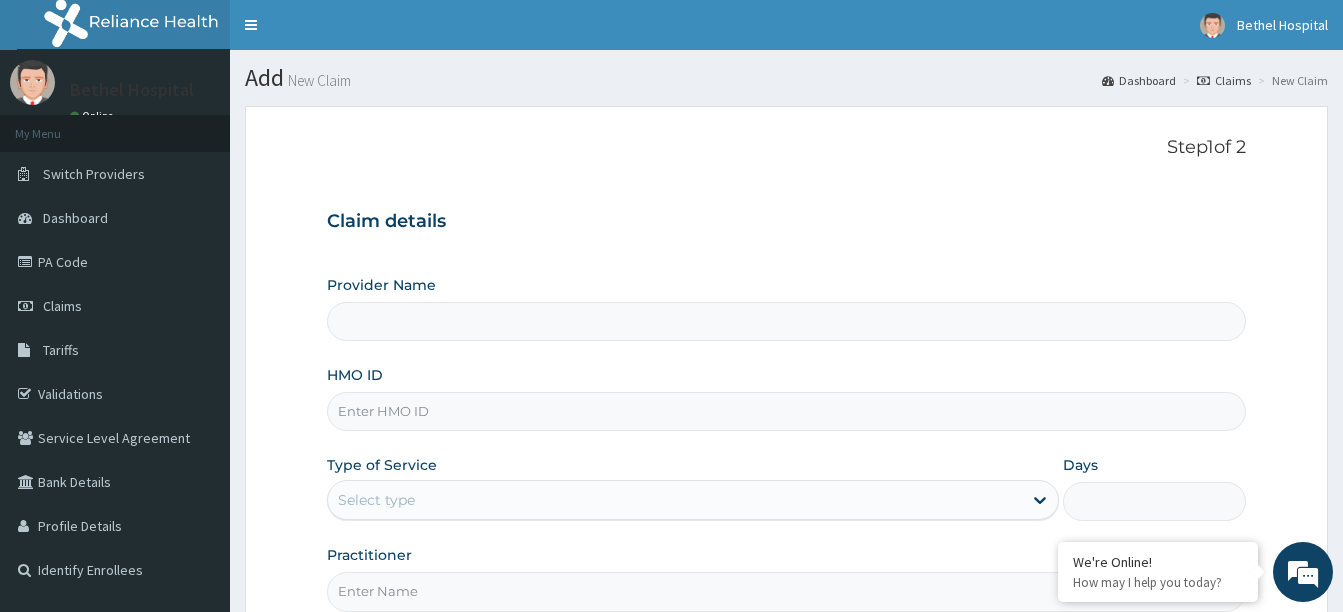 scroll, scrollTop: 0, scrollLeft: 0, axis: both 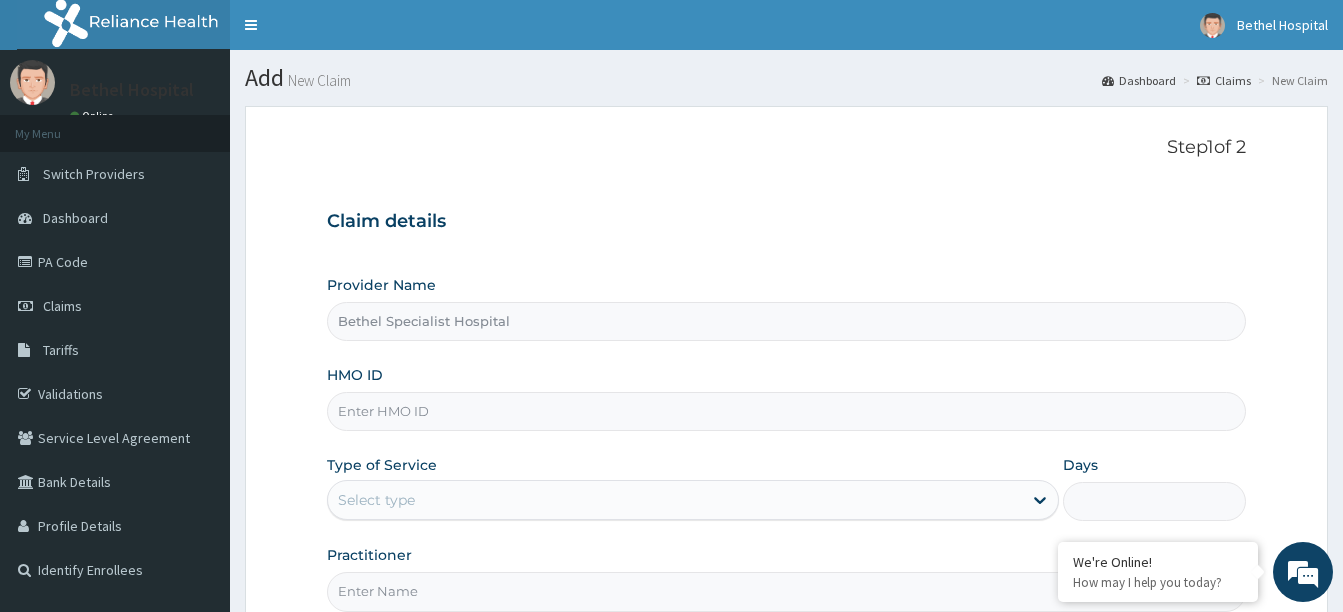 drag, startPoint x: 415, startPoint y: 403, endPoint x: 403, endPoint y: 407, distance: 12.649111 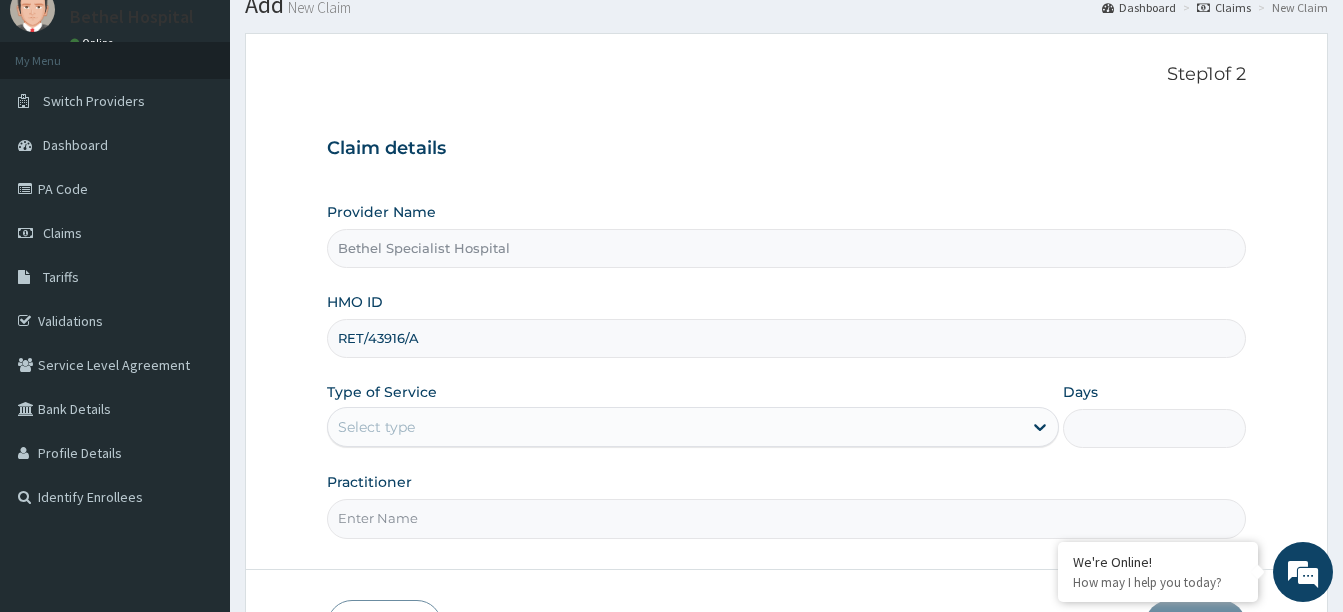 scroll, scrollTop: 200, scrollLeft: 0, axis: vertical 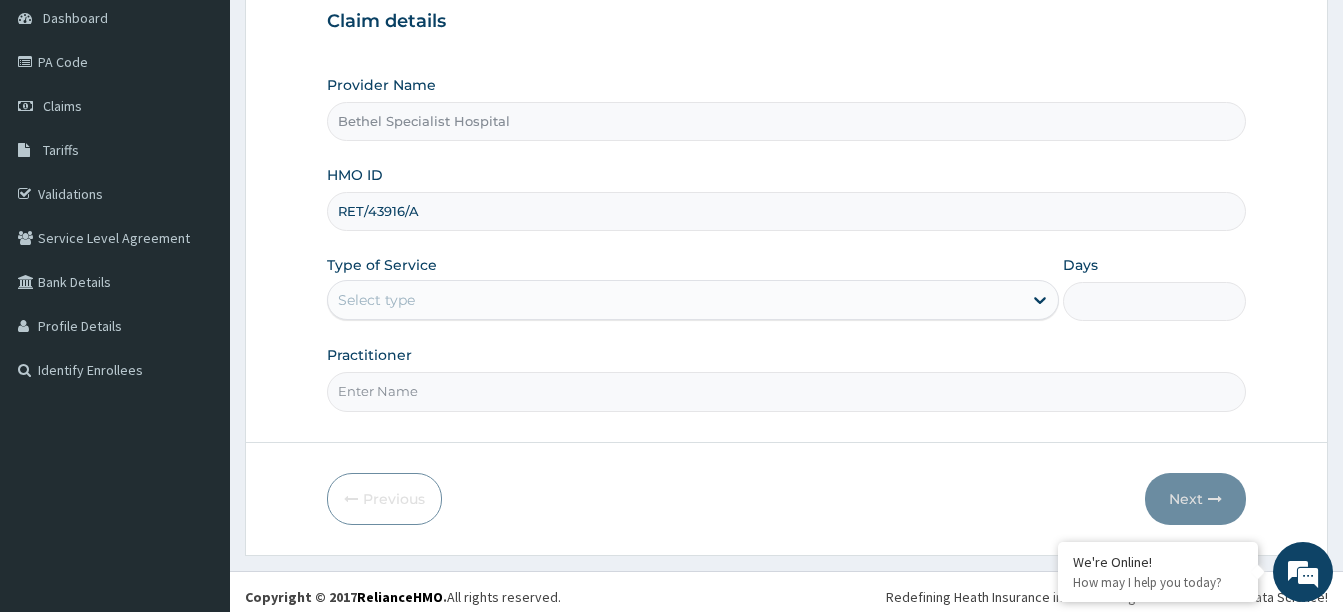 type on "RET/43916/A" 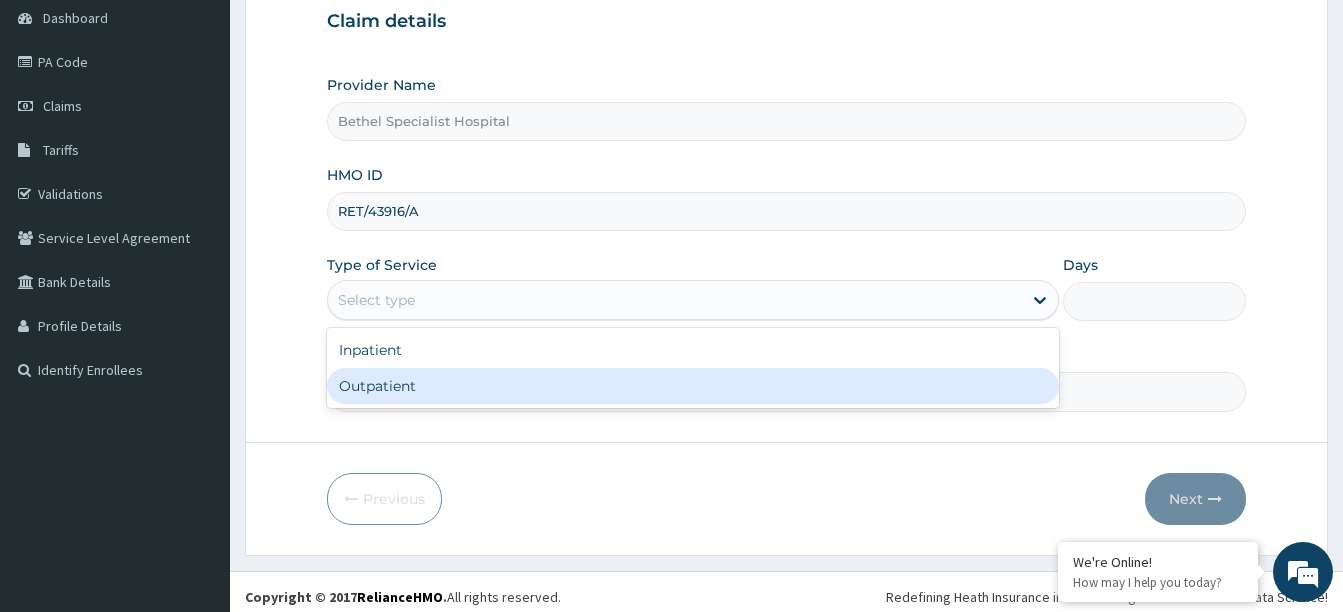 click on "Outpatient" at bounding box center [693, 386] 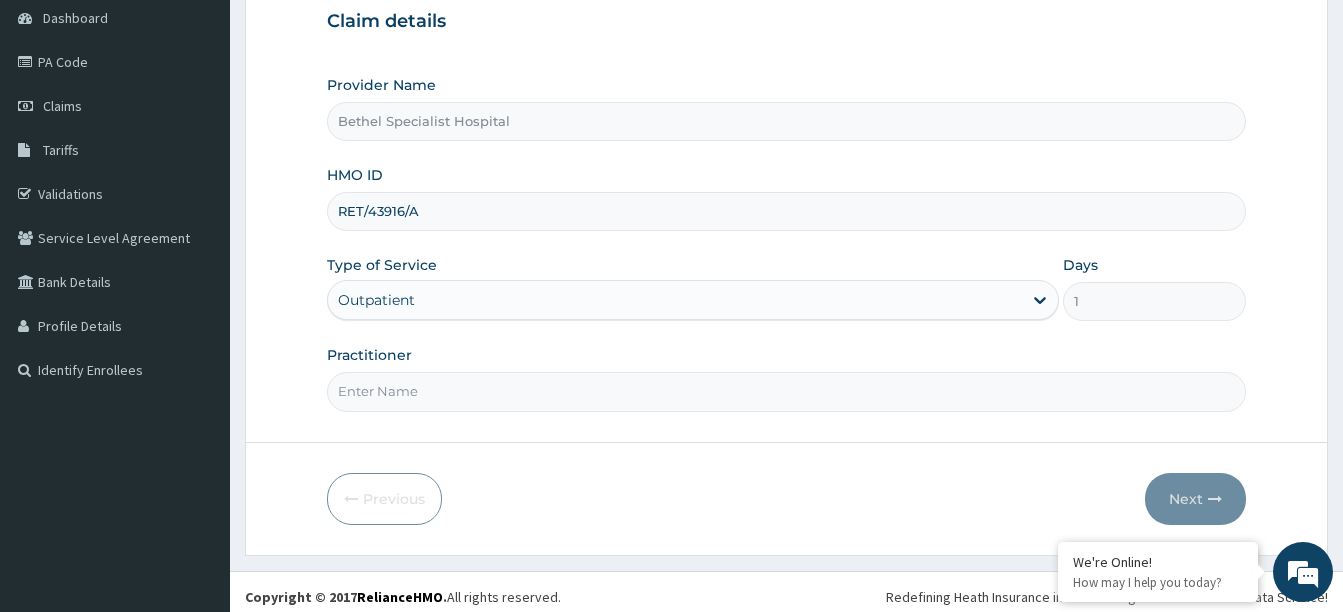 scroll, scrollTop: 210, scrollLeft: 0, axis: vertical 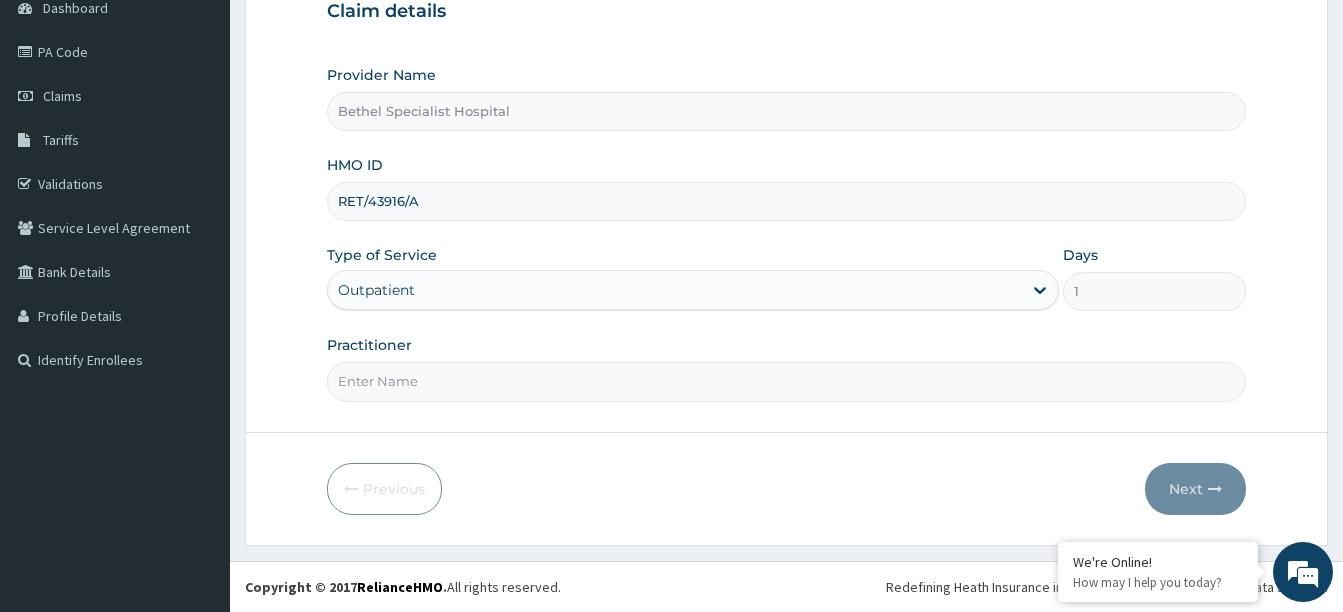 click on "Practitioner" at bounding box center (786, 381) 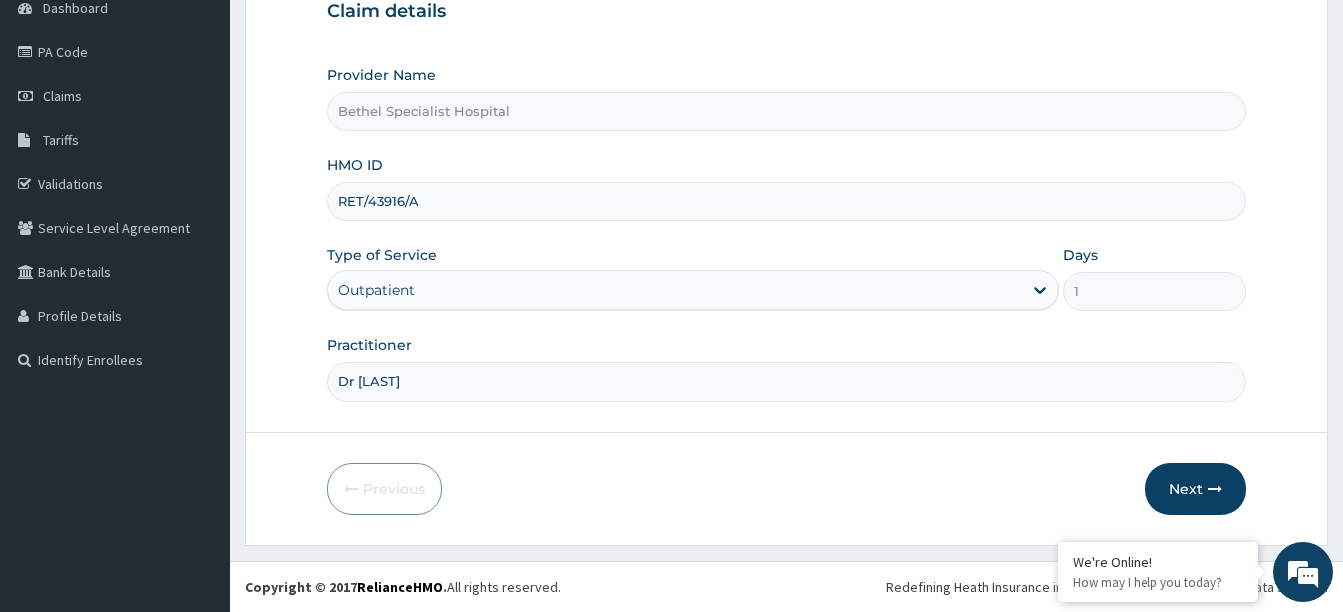 click on "Dr Ade" at bounding box center [786, 381] 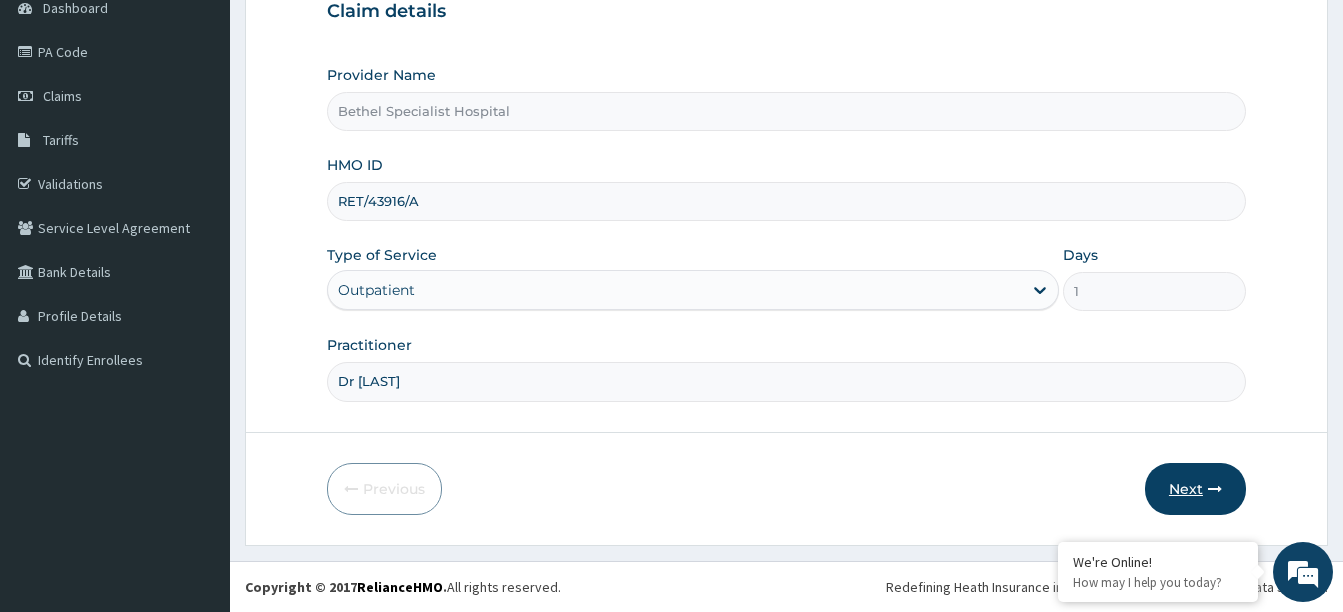 type on "Dr Aderoju" 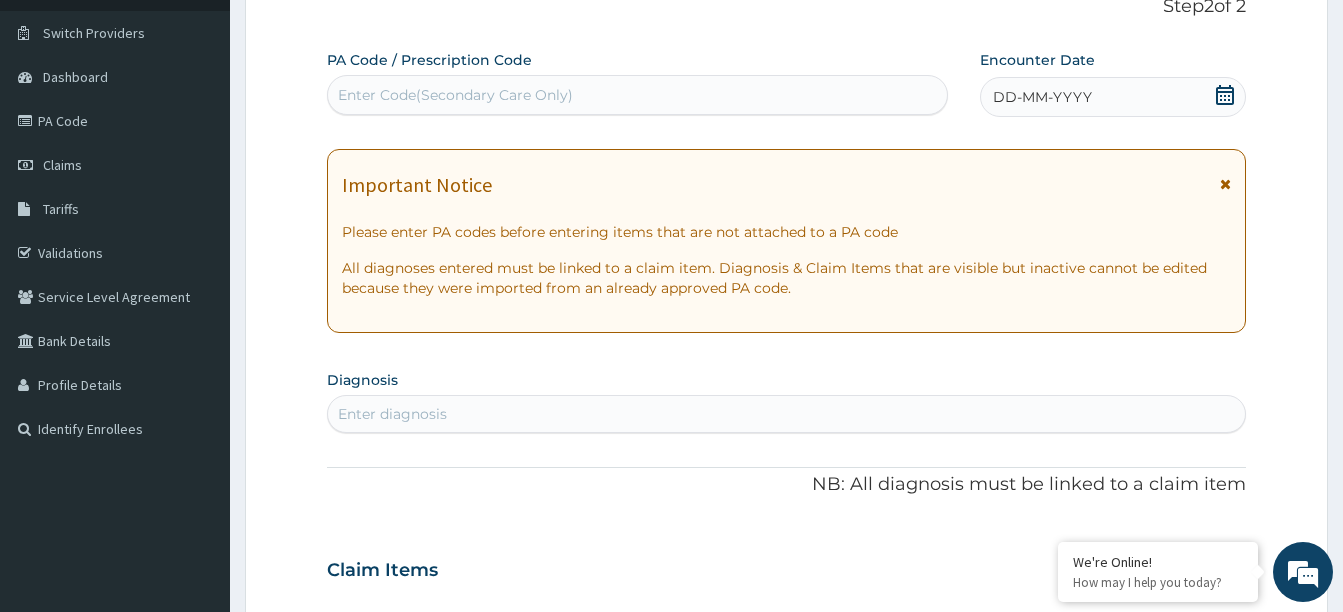 scroll, scrollTop: 0, scrollLeft: 0, axis: both 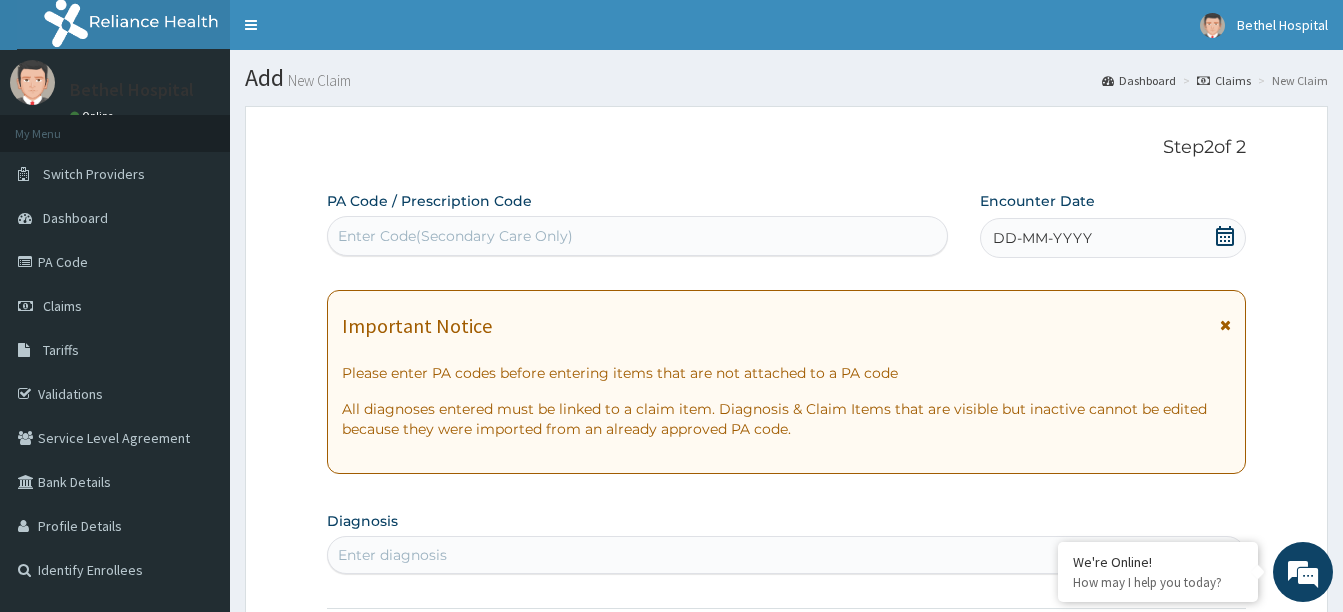 click on "Enter Code(Secondary Care Only)" at bounding box center (455, 236) 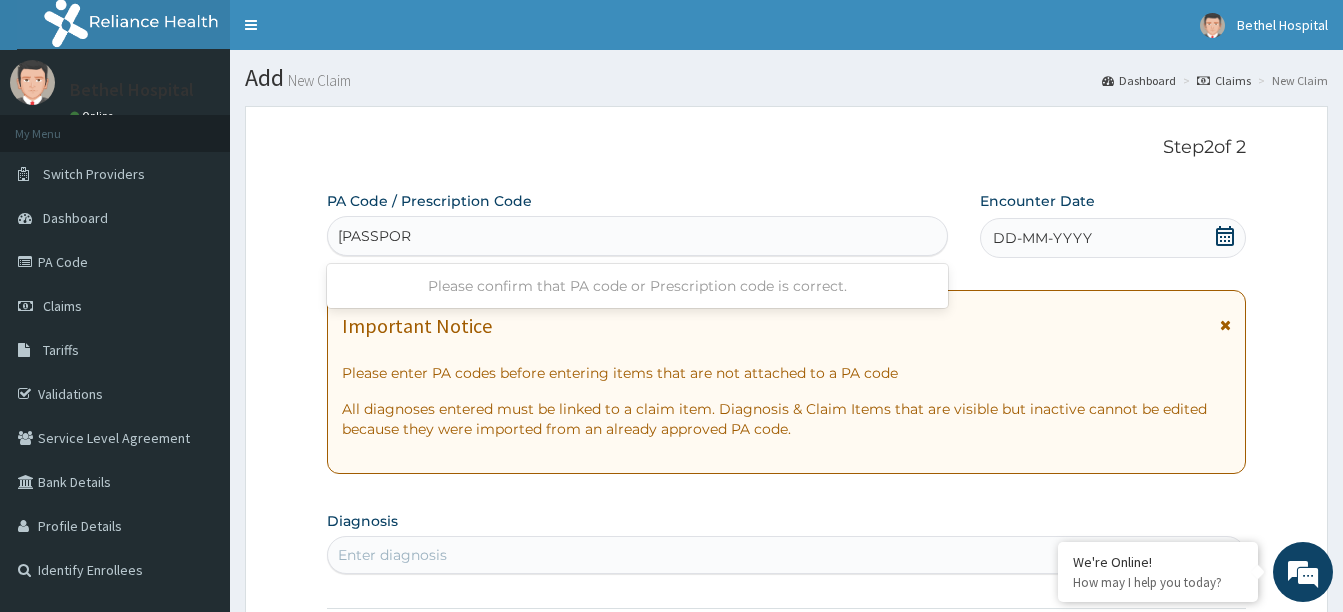 type on "PA/B787B6" 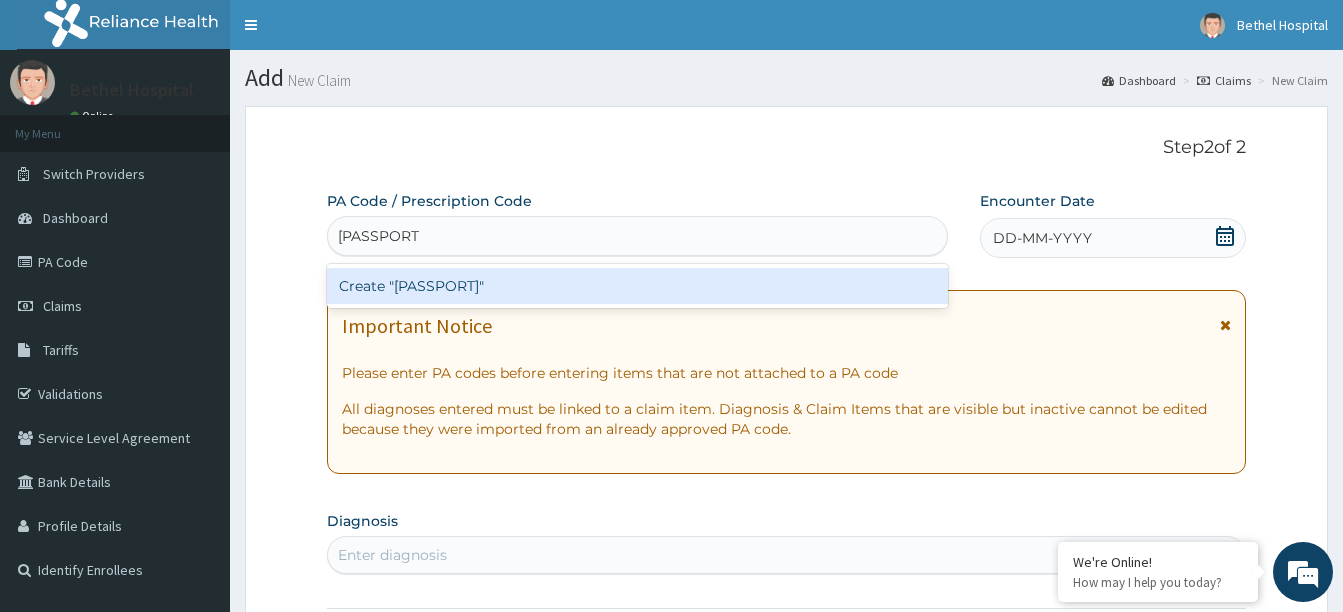 click on "Create "PA/B787B6"" at bounding box center (637, 286) 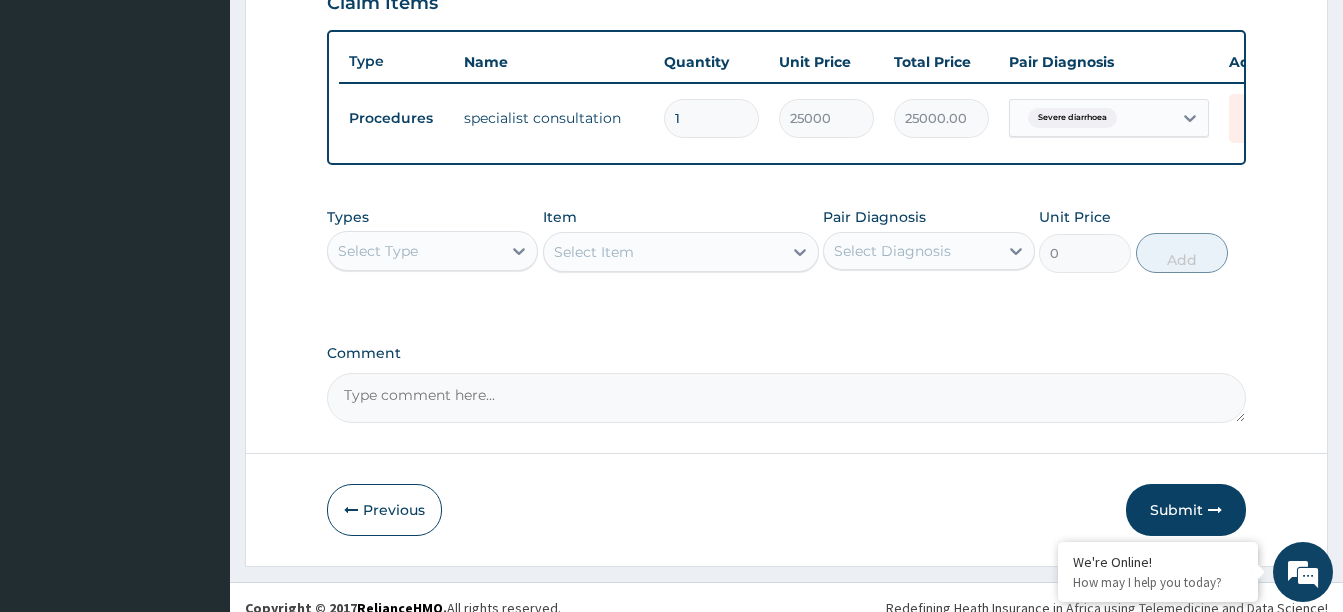 scroll, scrollTop: 750, scrollLeft: 0, axis: vertical 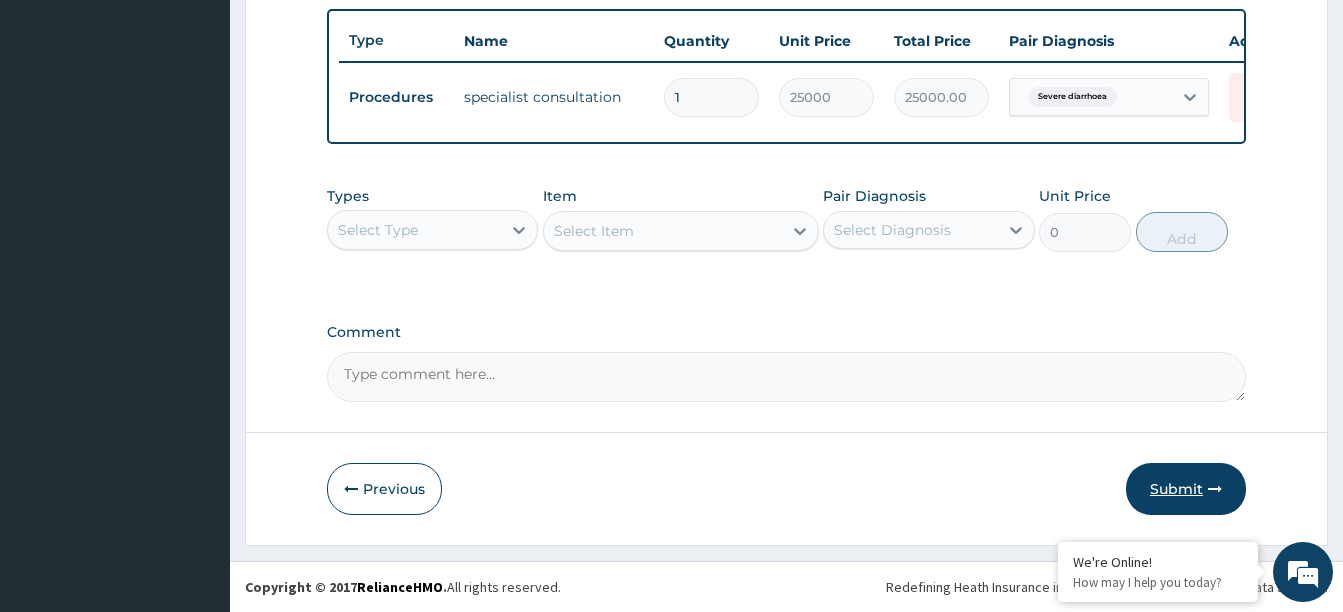 click on "Submit" at bounding box center (1186, 489) 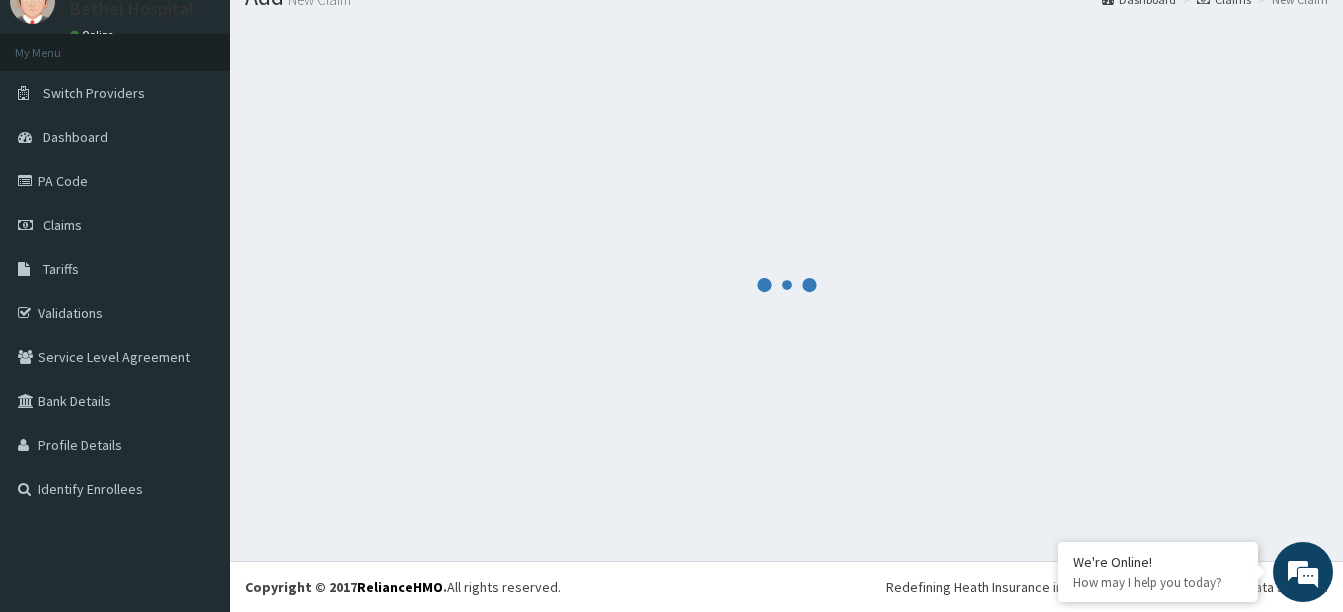 scroll, scrollTop: 750, scrollLeft: 0, axis: vertical 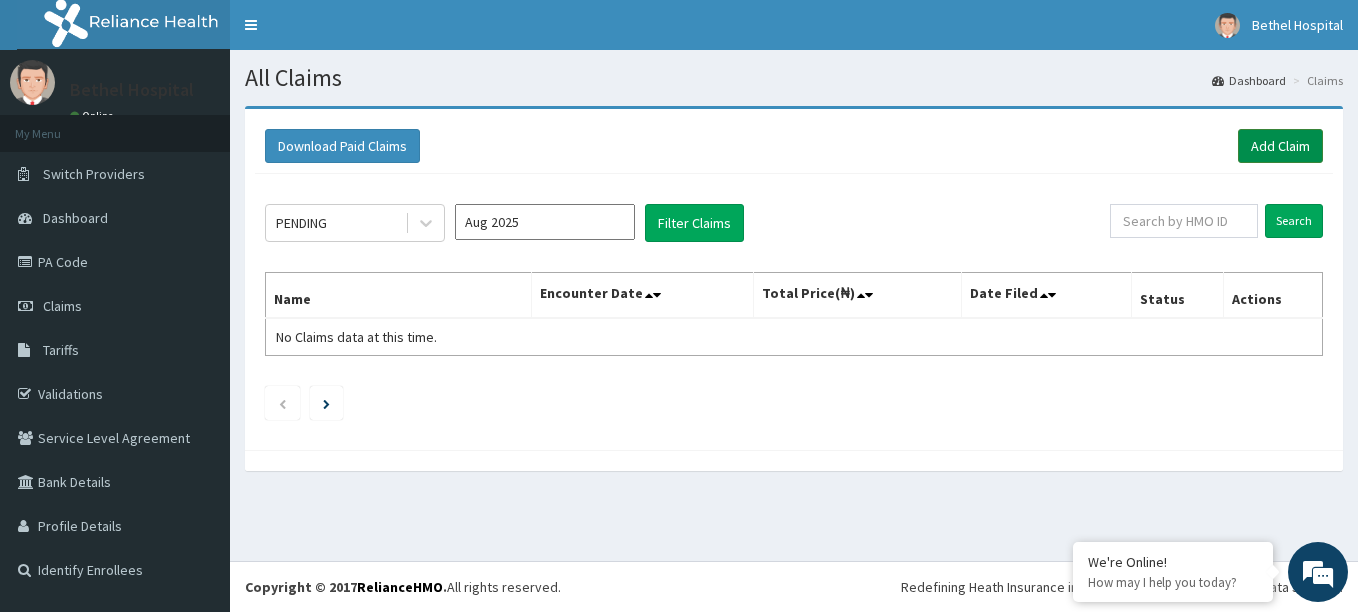 click on "Add Claim" at bounding box center [1280, 146] 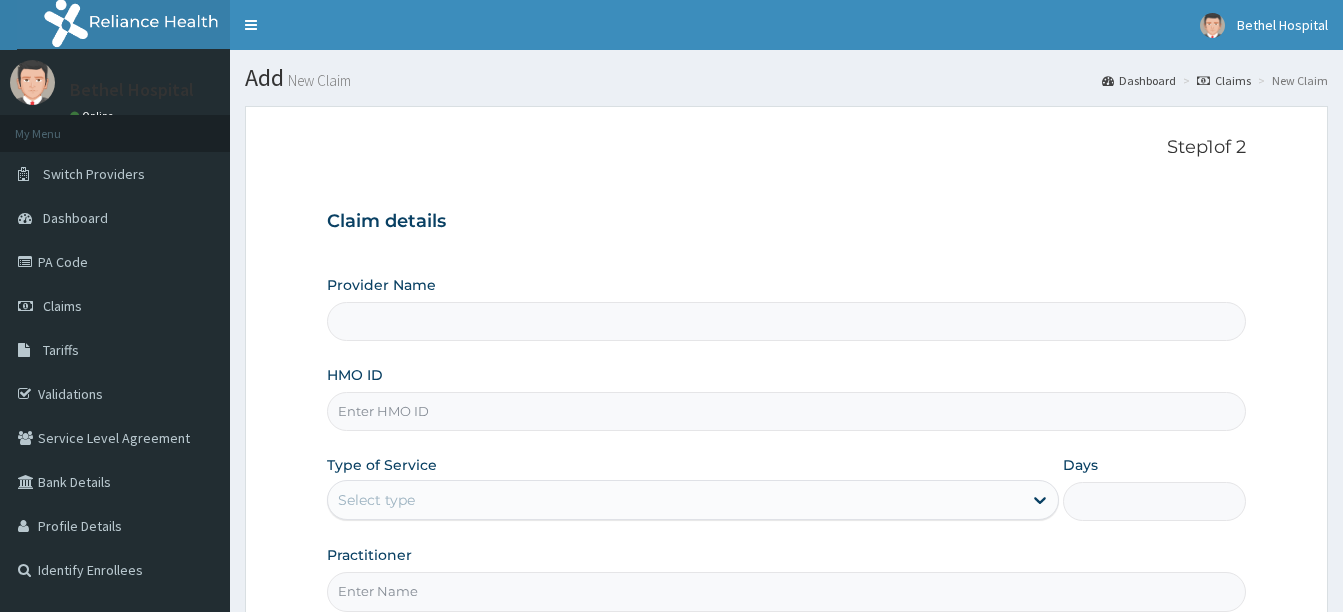 scroll, scrollTop: 0, scrollLeft: 0, axis: both 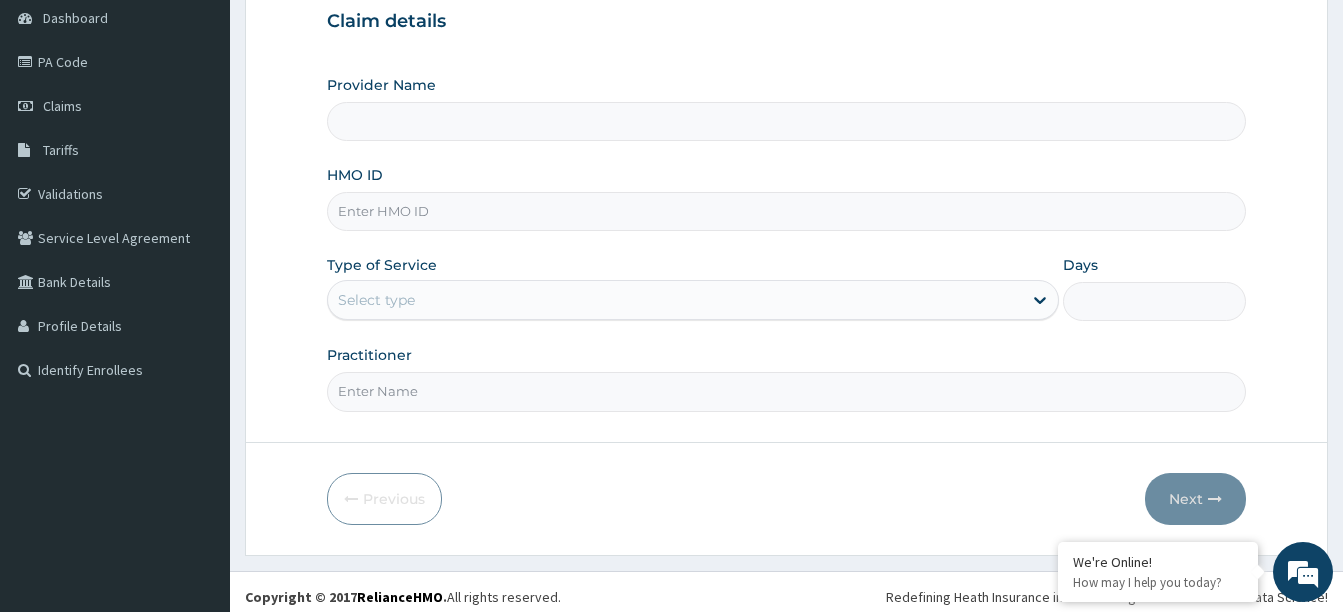 type on "Bethel Specialist Hospital" 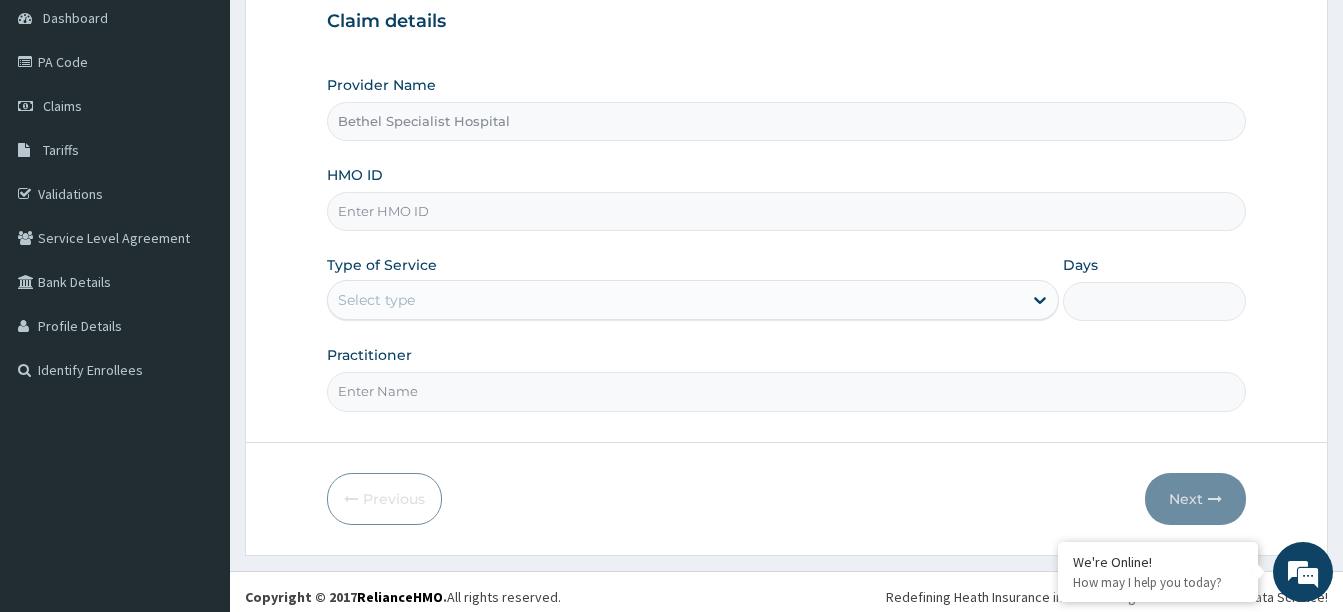 click on "HMO ID" at bounding box center (786, 211) 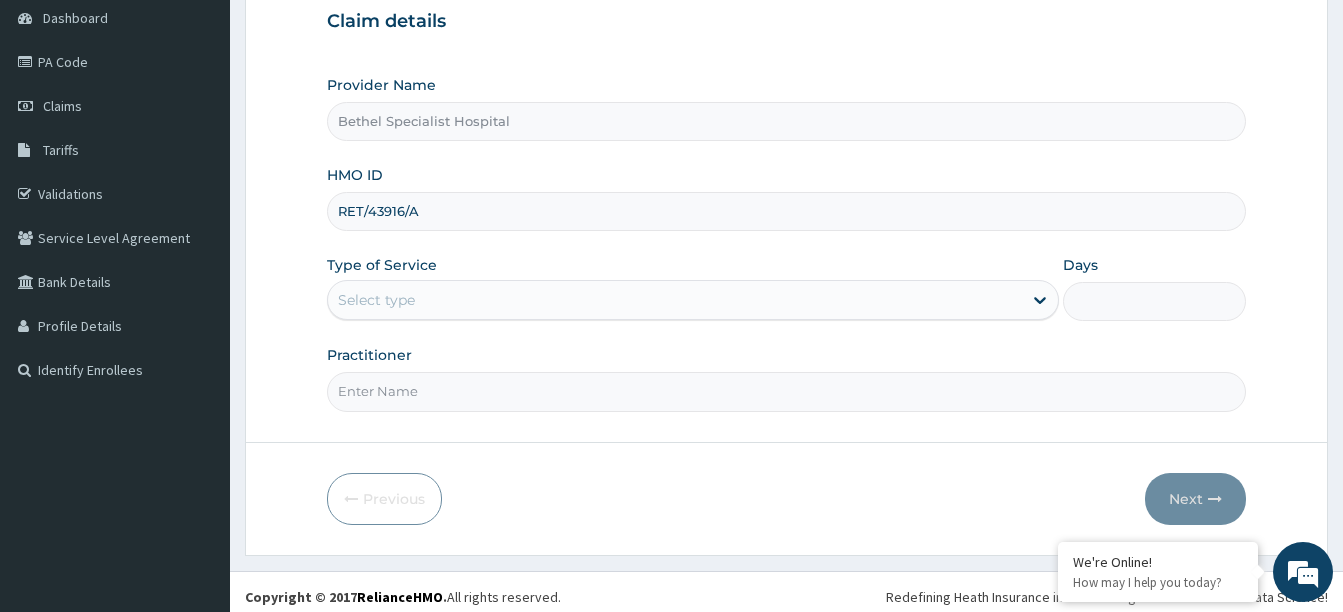 type on "RET/43916/A" 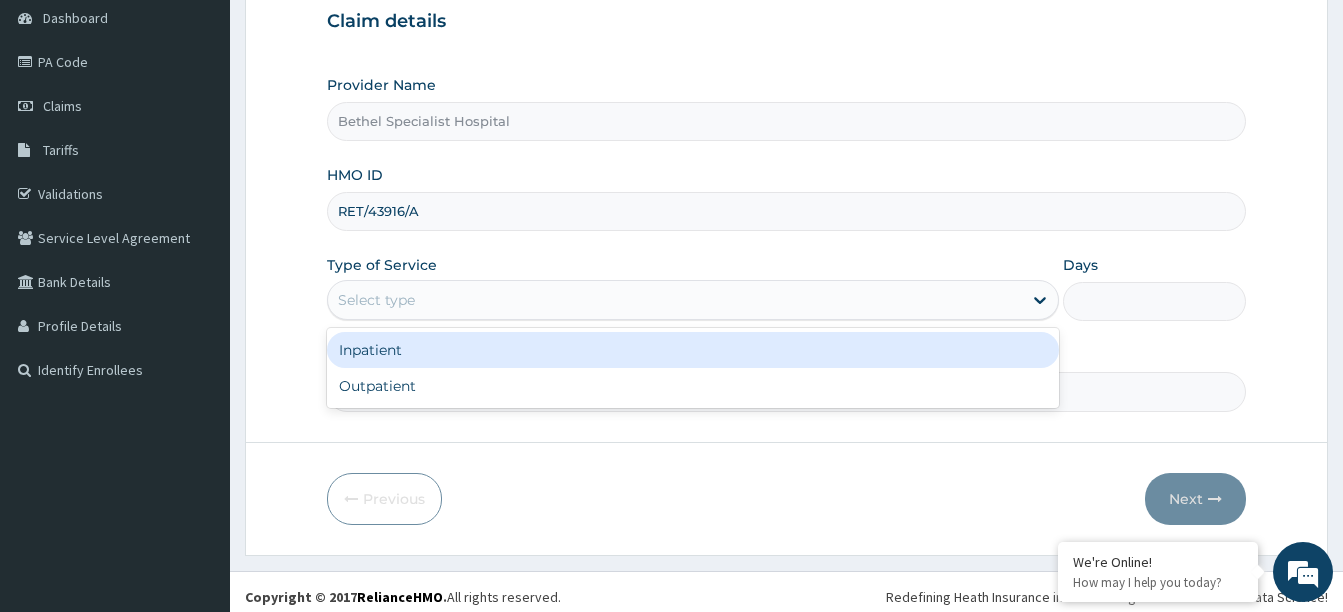 drag, startPoint x: 482, startPoint y: 298, endPoint x: 467, endPoint y: 366, distance: 69.63476 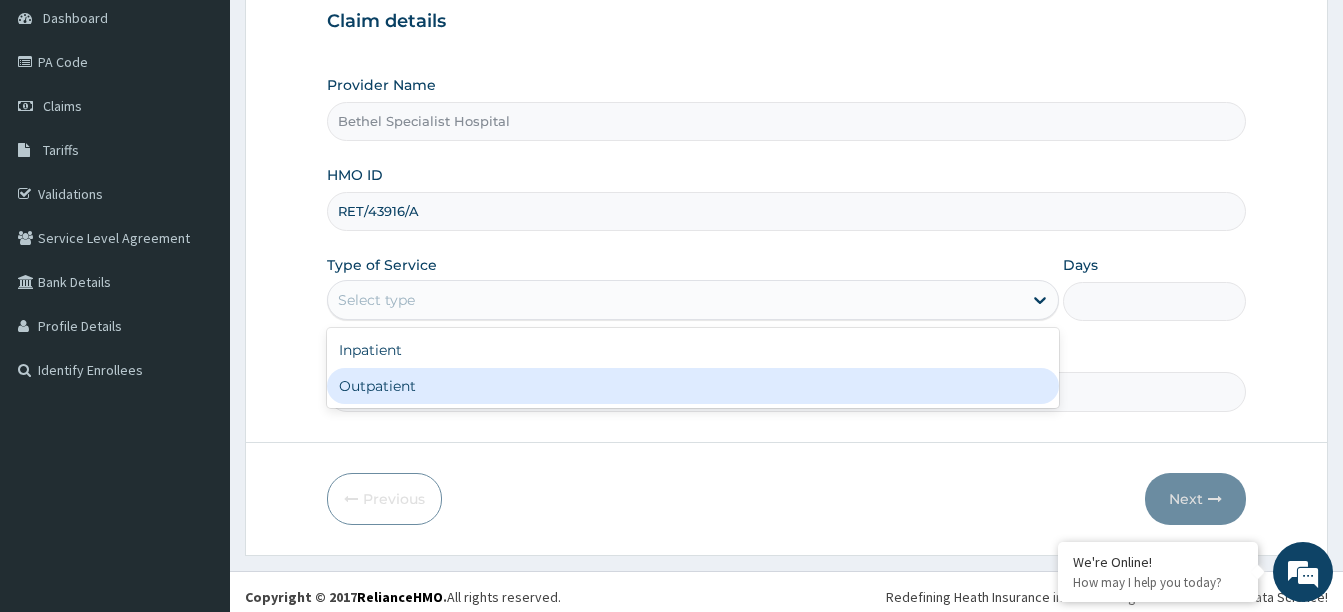 click on "Outpatient" at bounding box center (693, 386) 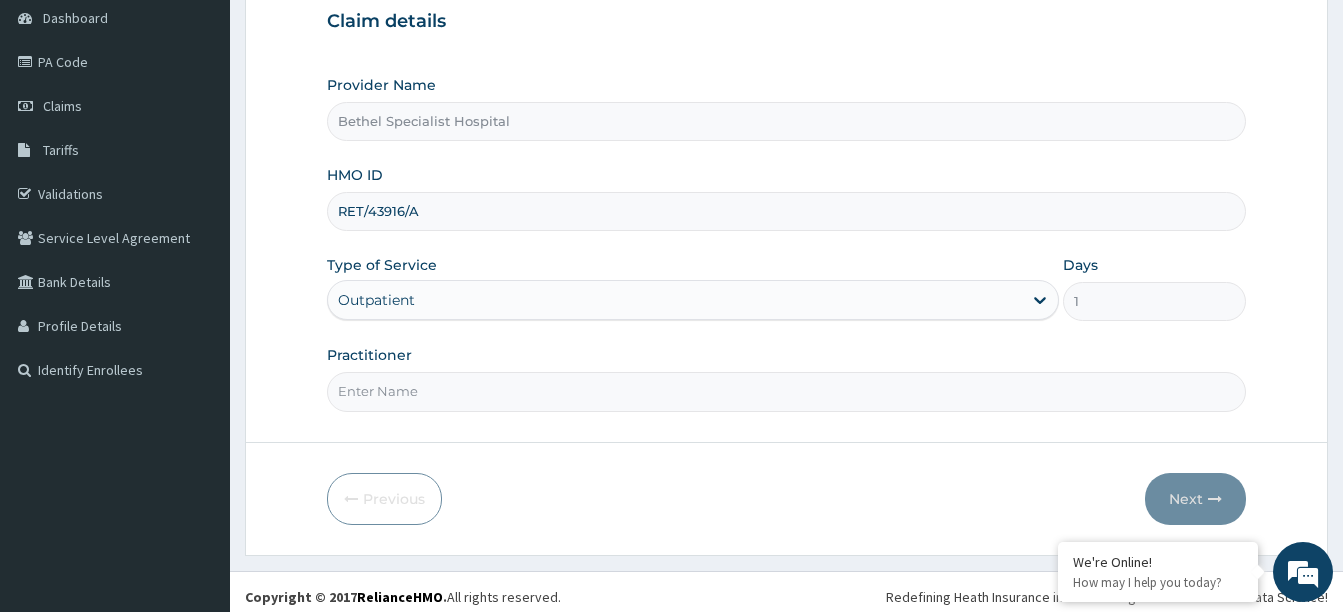 click on "Practitioner" at bounding box center [786, 391] 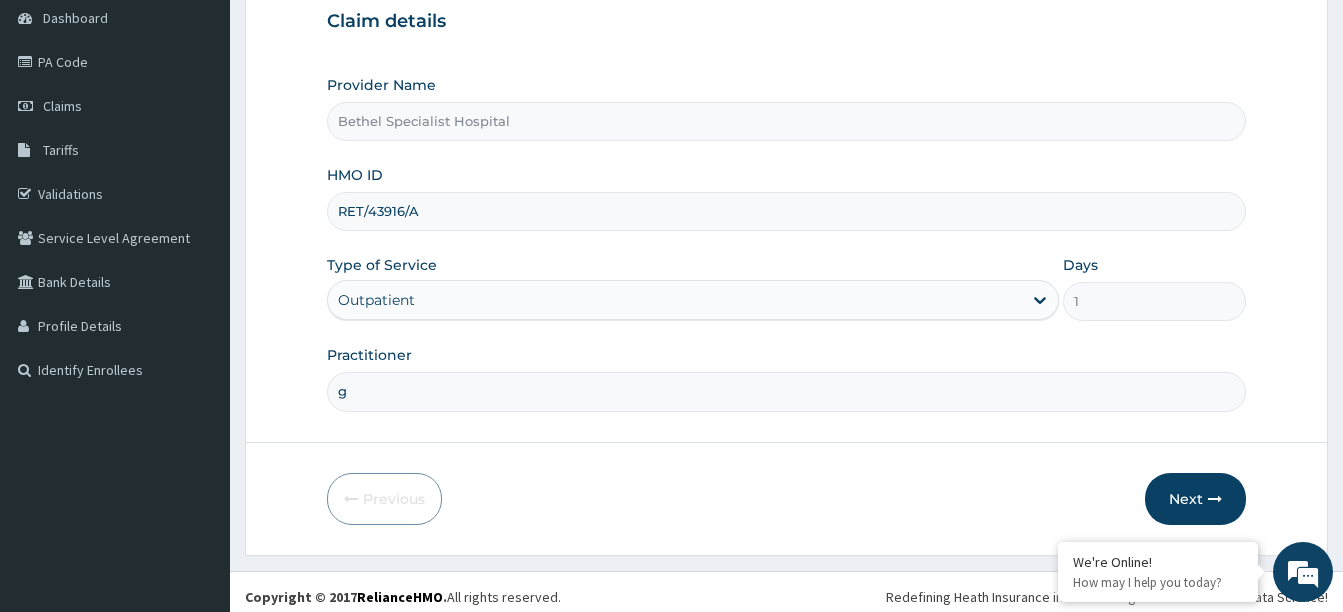scroll, scrollTop: 0, scrollLeft: 0, axis: both 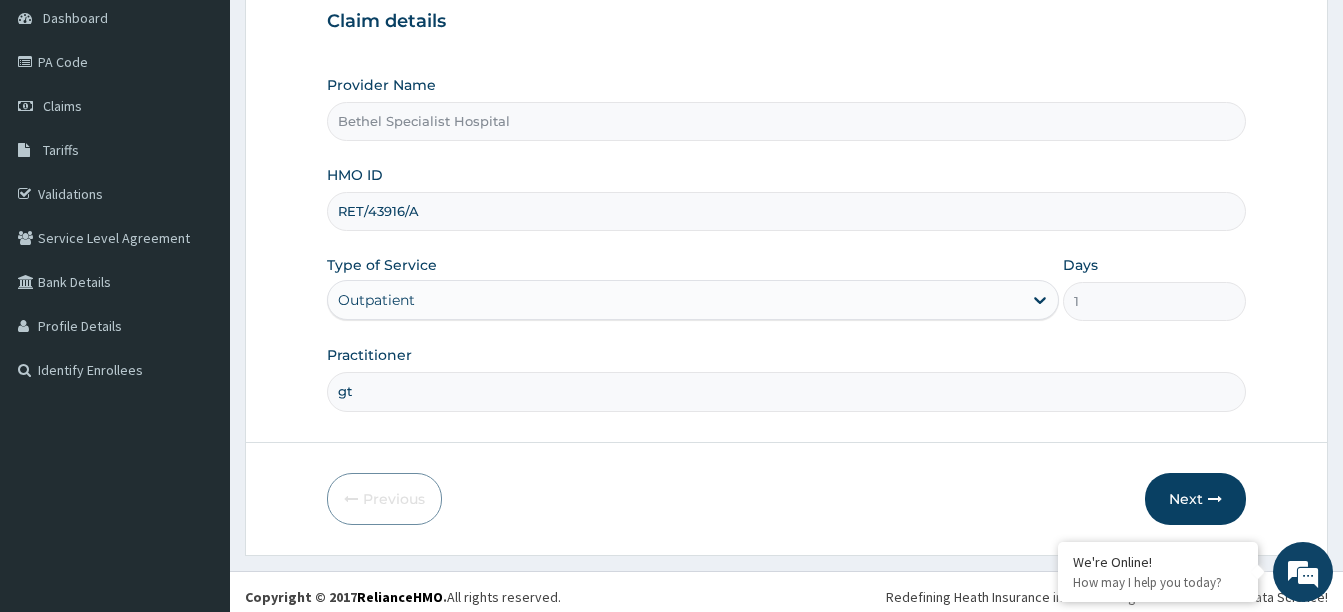 type on "g" 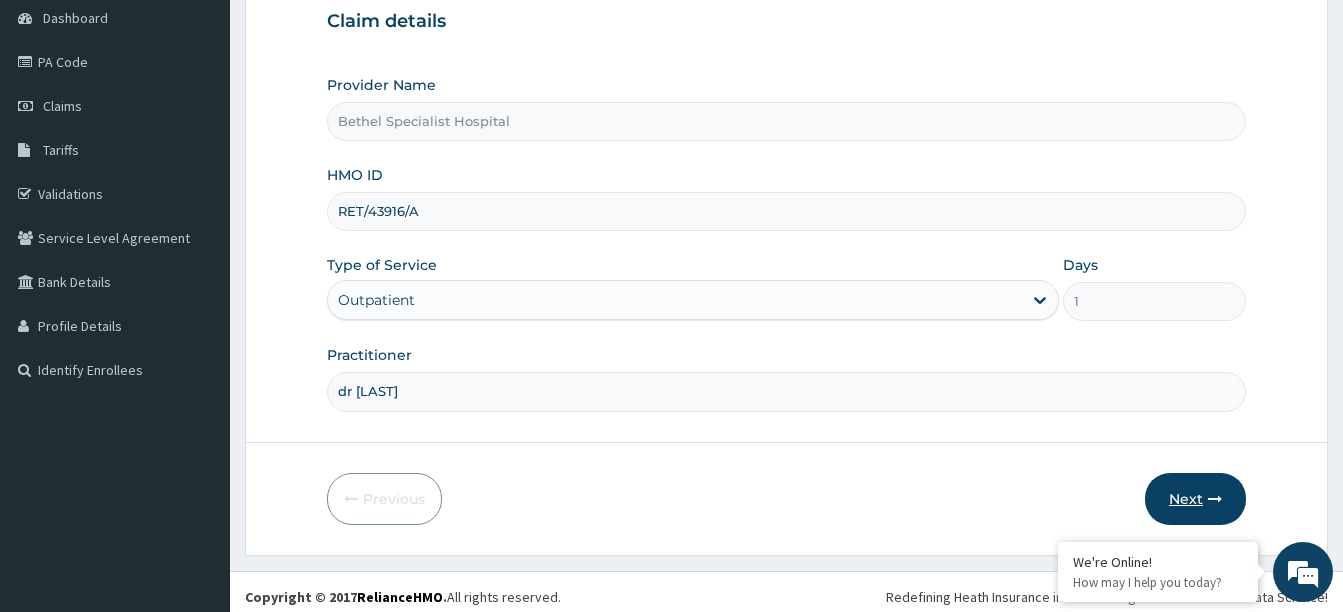 type on "dr [LAST]" 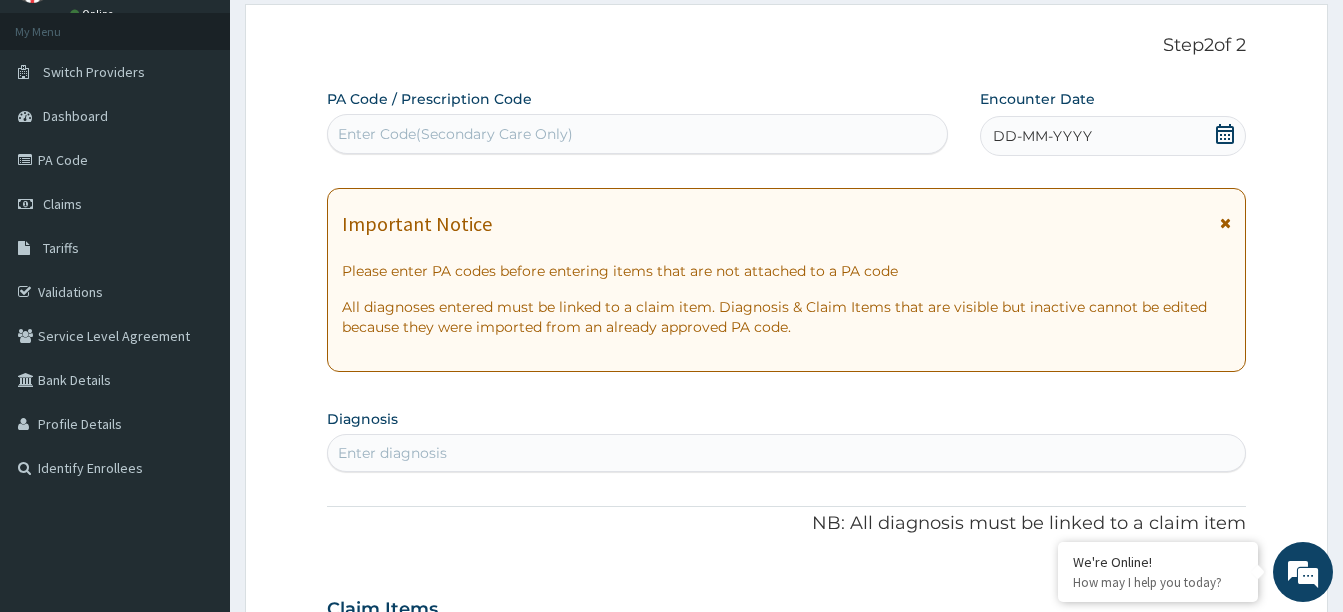 scroll, scrollTop: 0, scrollLeft: 0, axis: both 